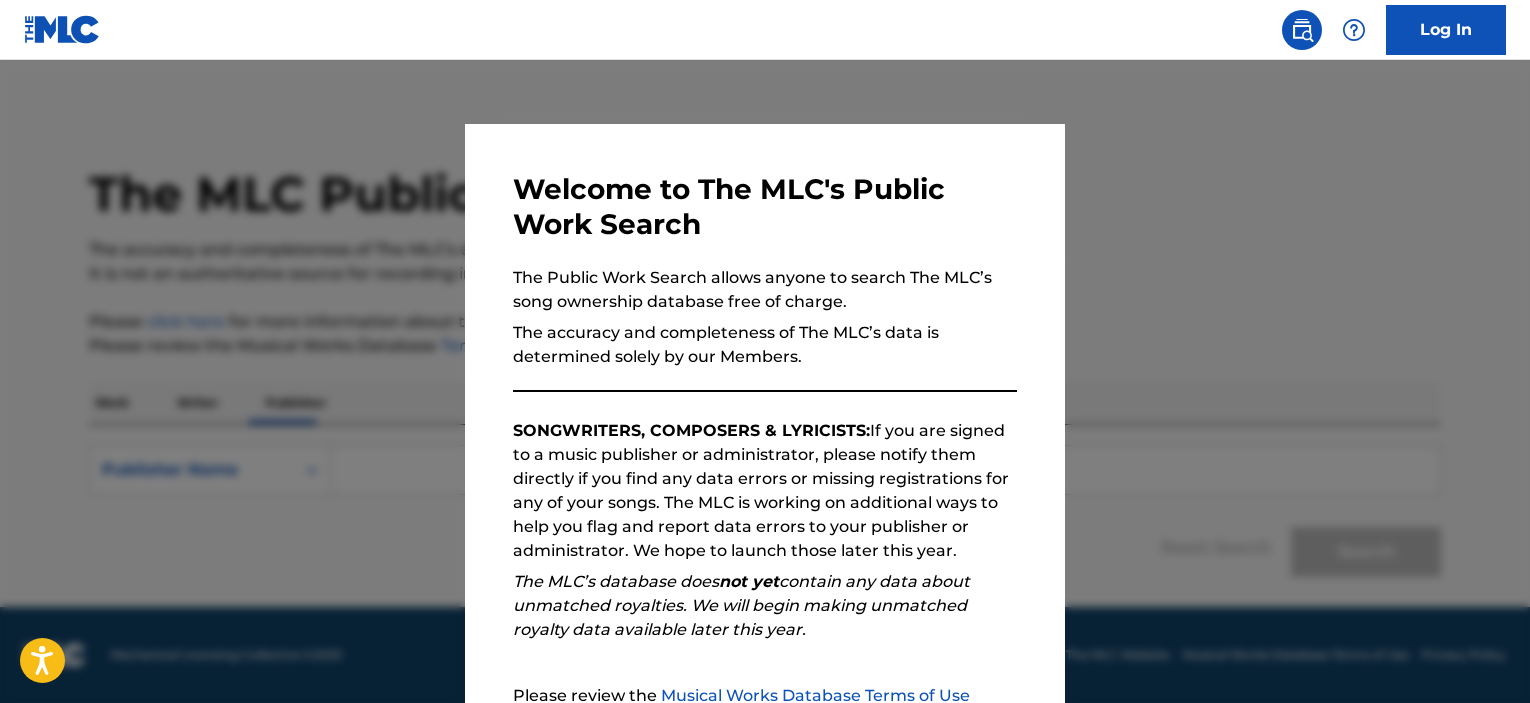 scroll, scrollTop: 0, scrollLeft: 0, axis: both 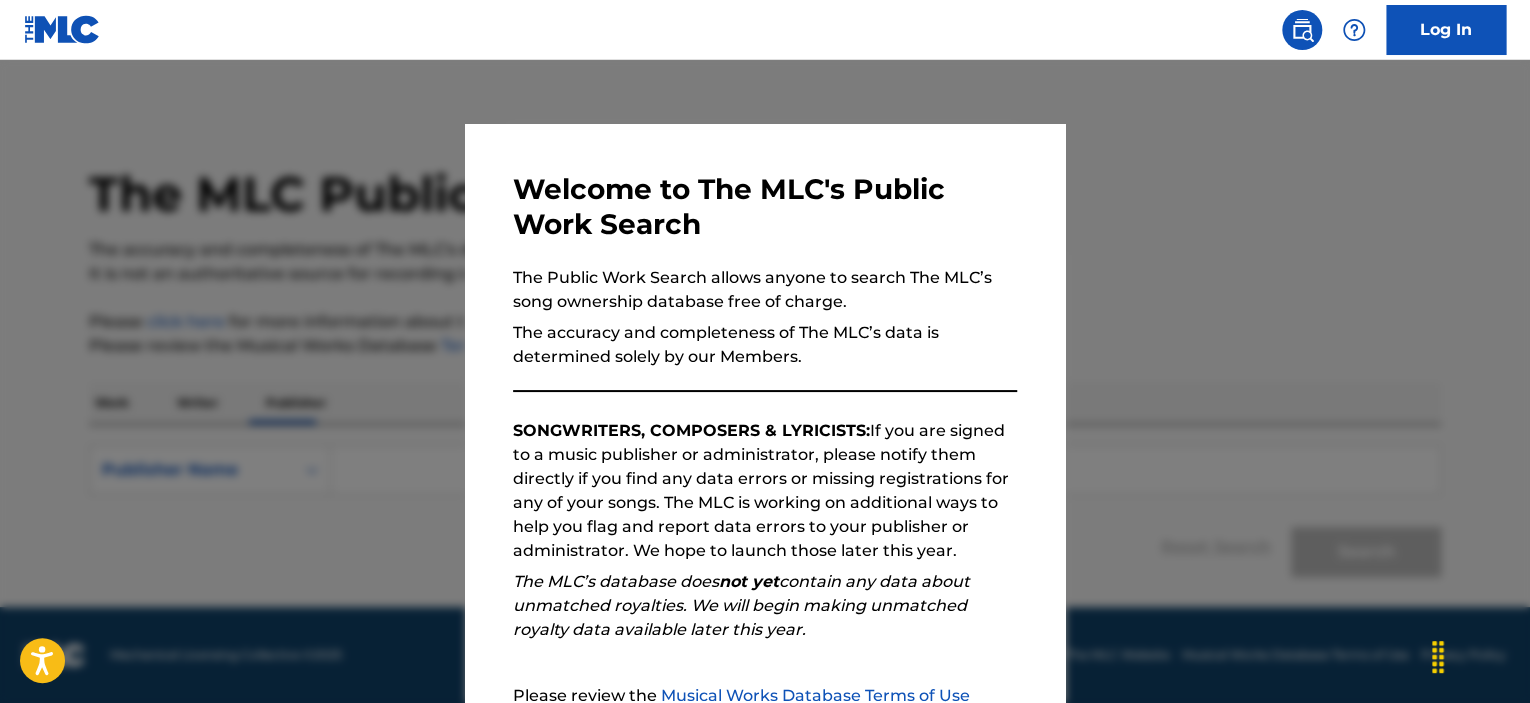 click at bounding box center [765, 411] 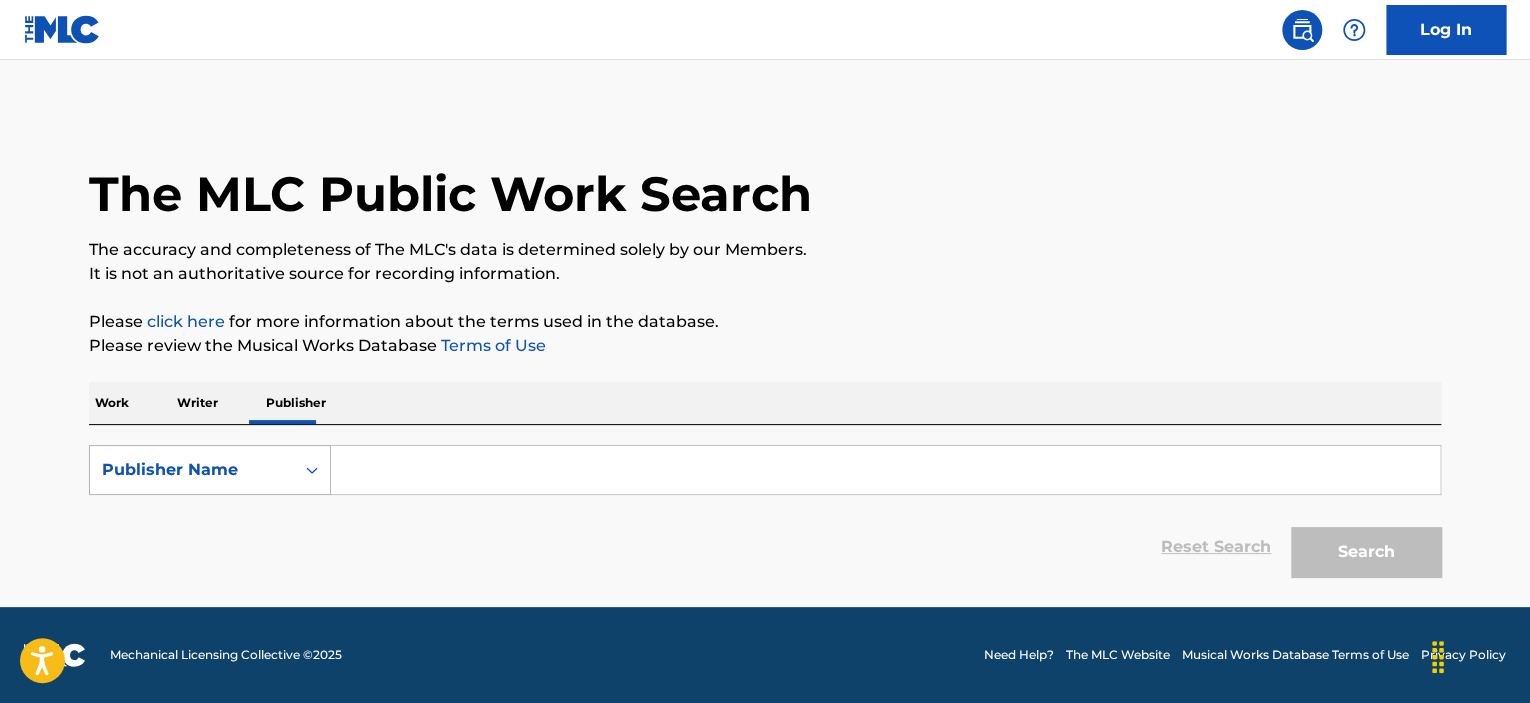 click 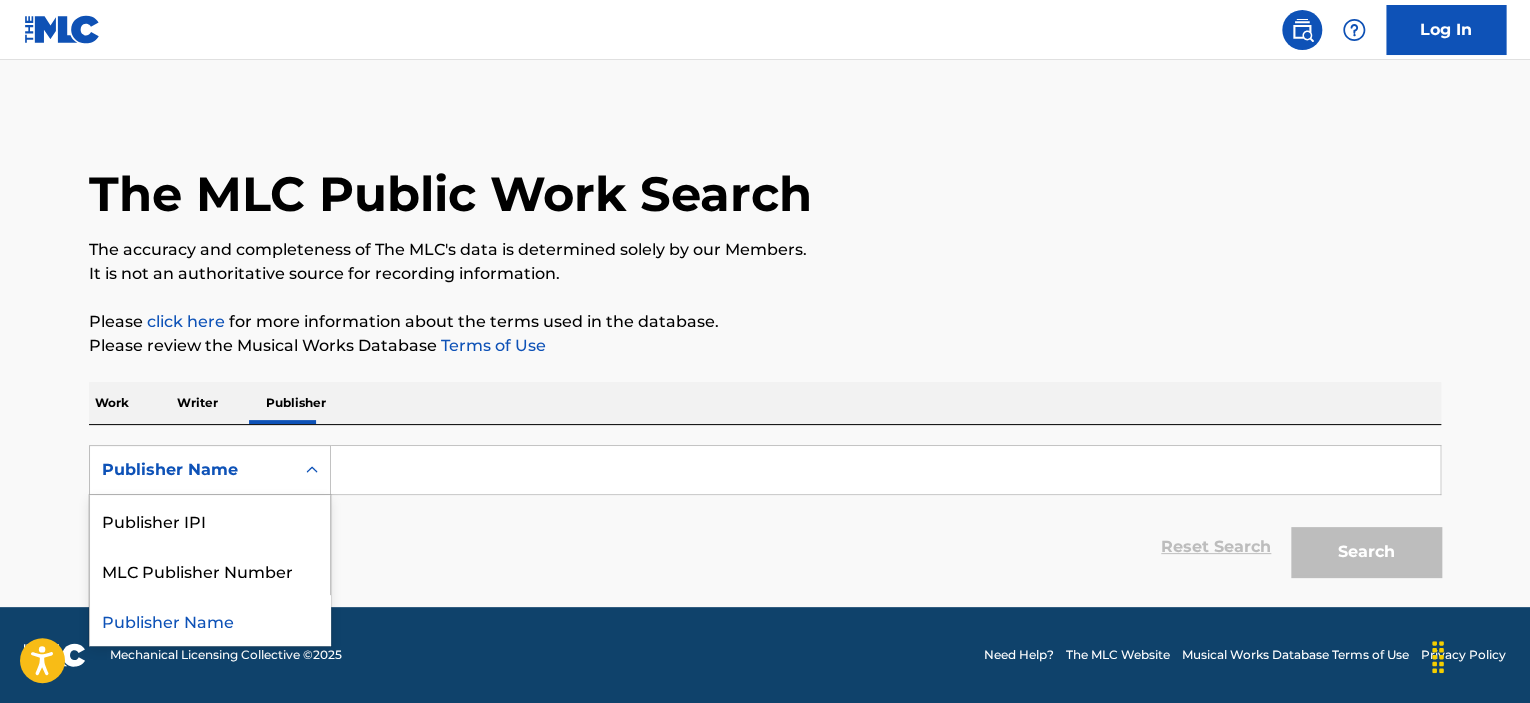 click on "Publisher Name" at bounding box center [210, 620] 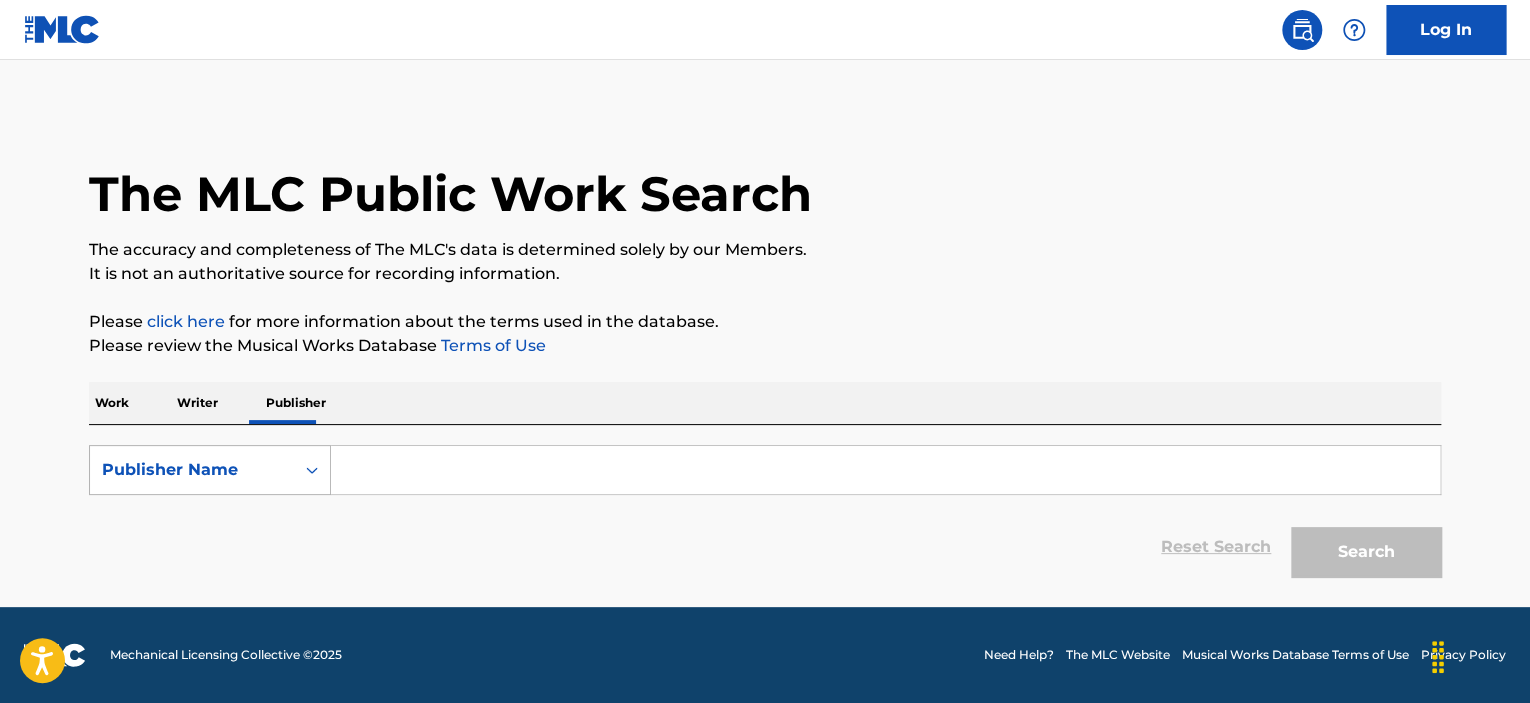 click 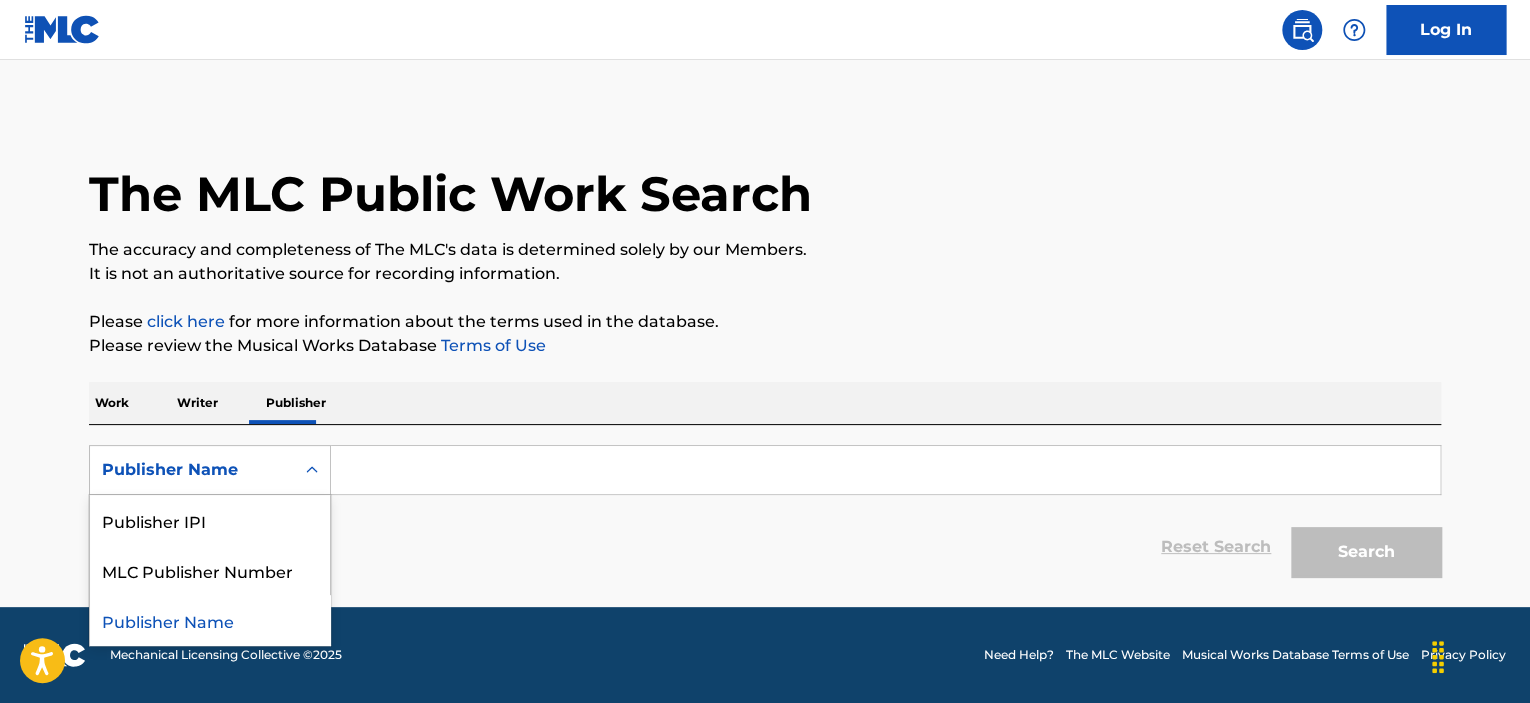 click on "Publisher Name" at bounding box center [210, 620] 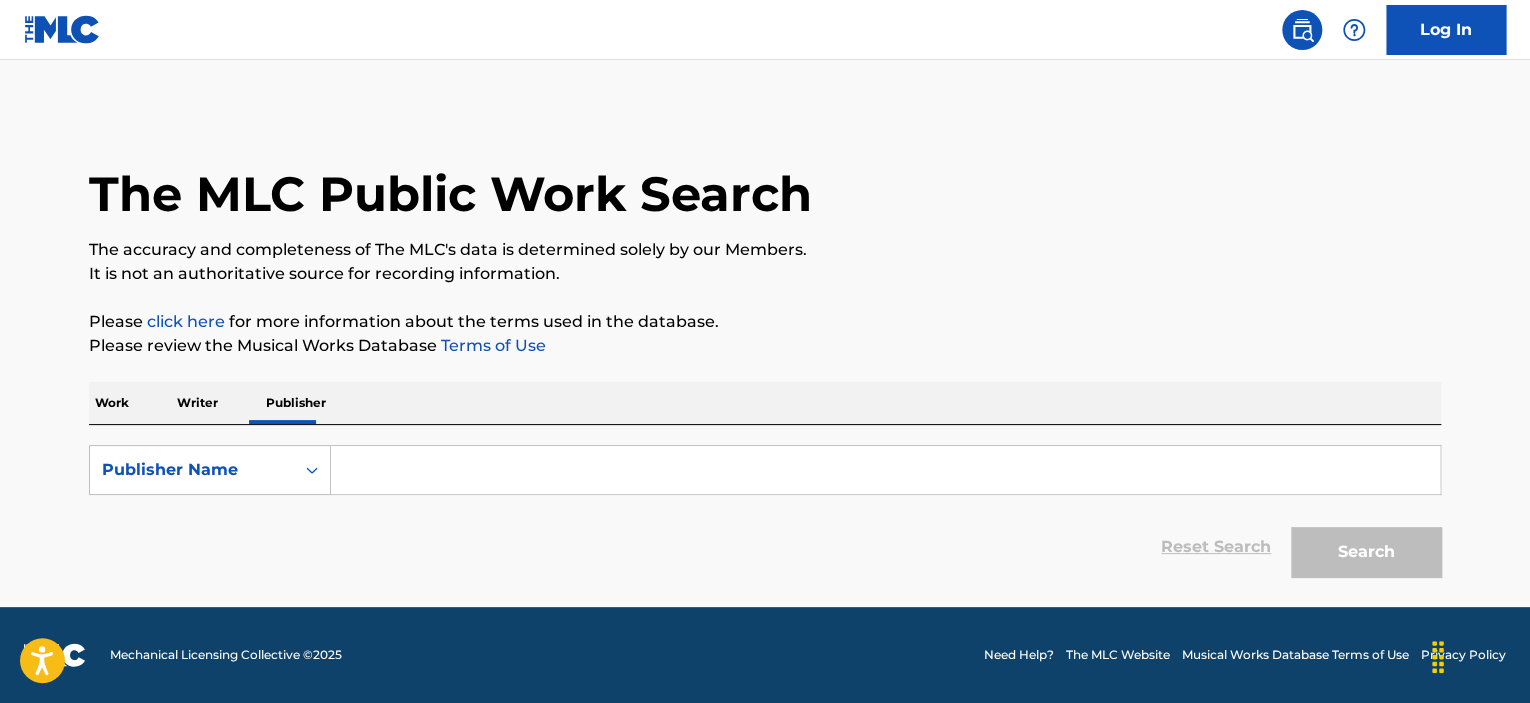 click at bounding box center [885, 470] 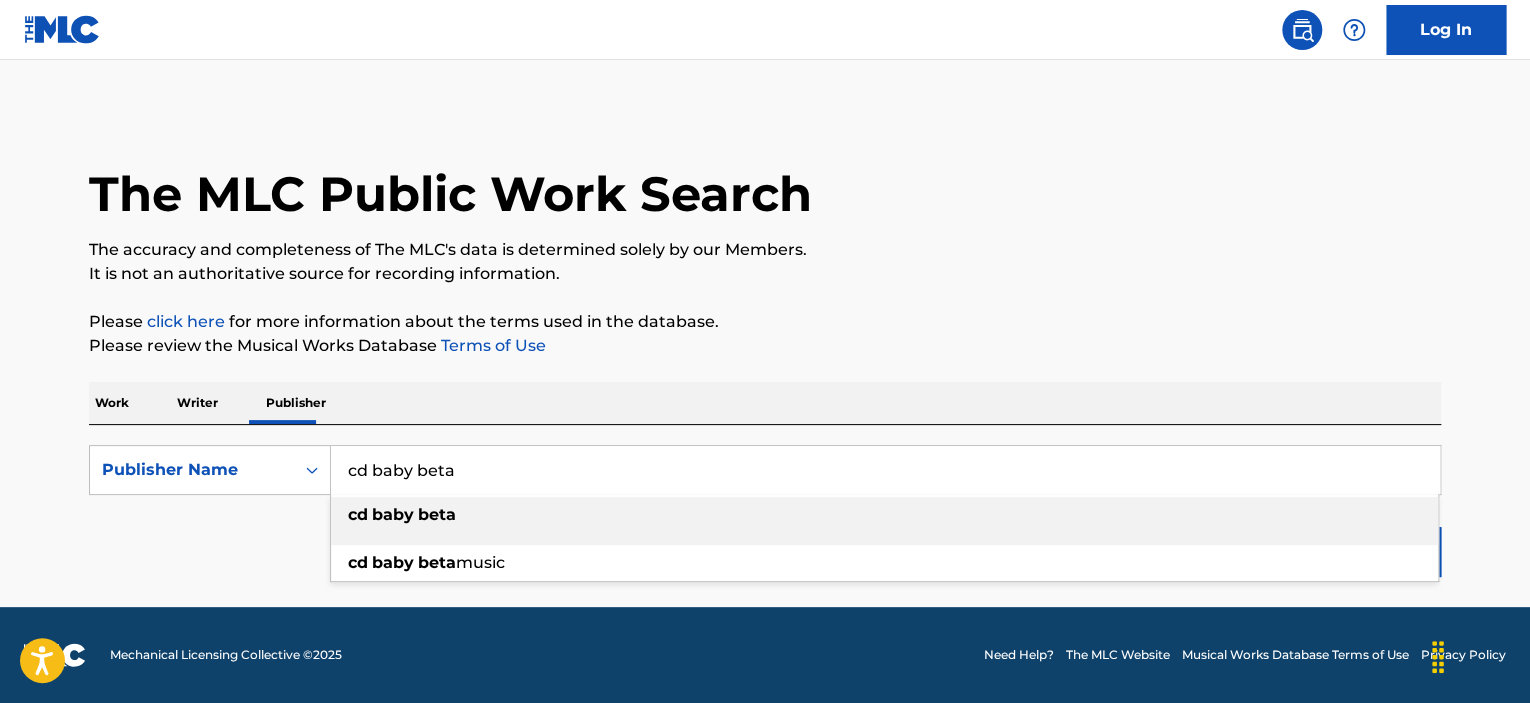 type on "cd baby beta" 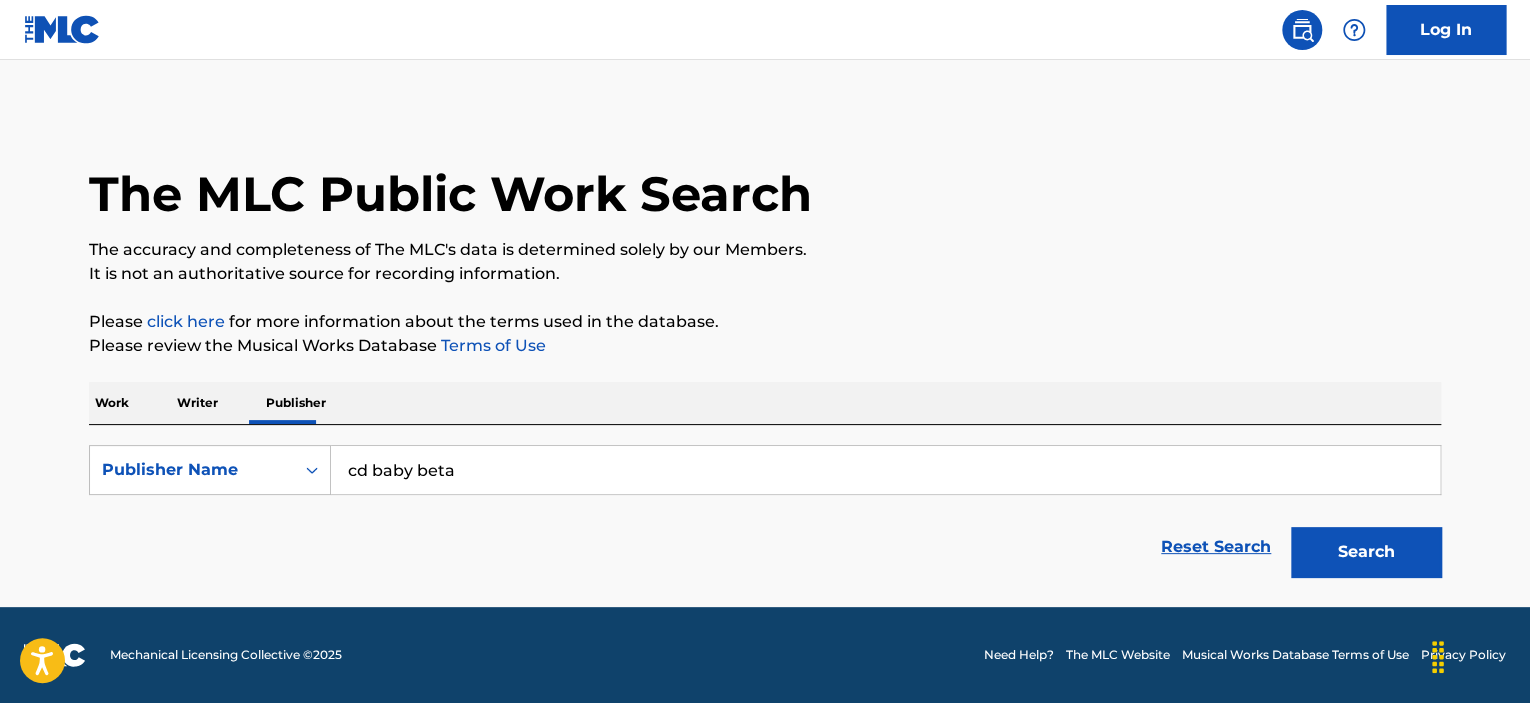 click on "Search" at bounding box center (1366, 552) 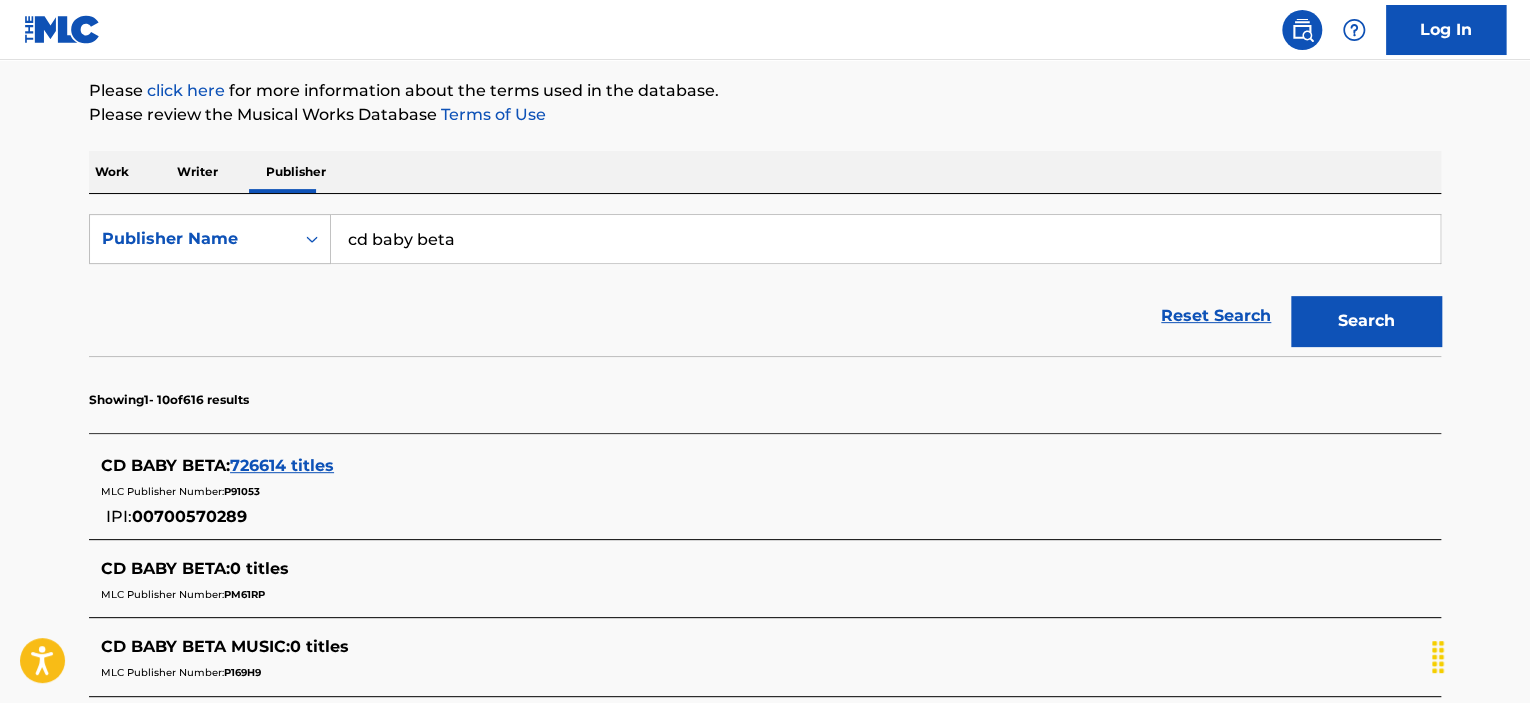 scroll, scrollTop: 200, scrollLeft: 0, axis: vertical 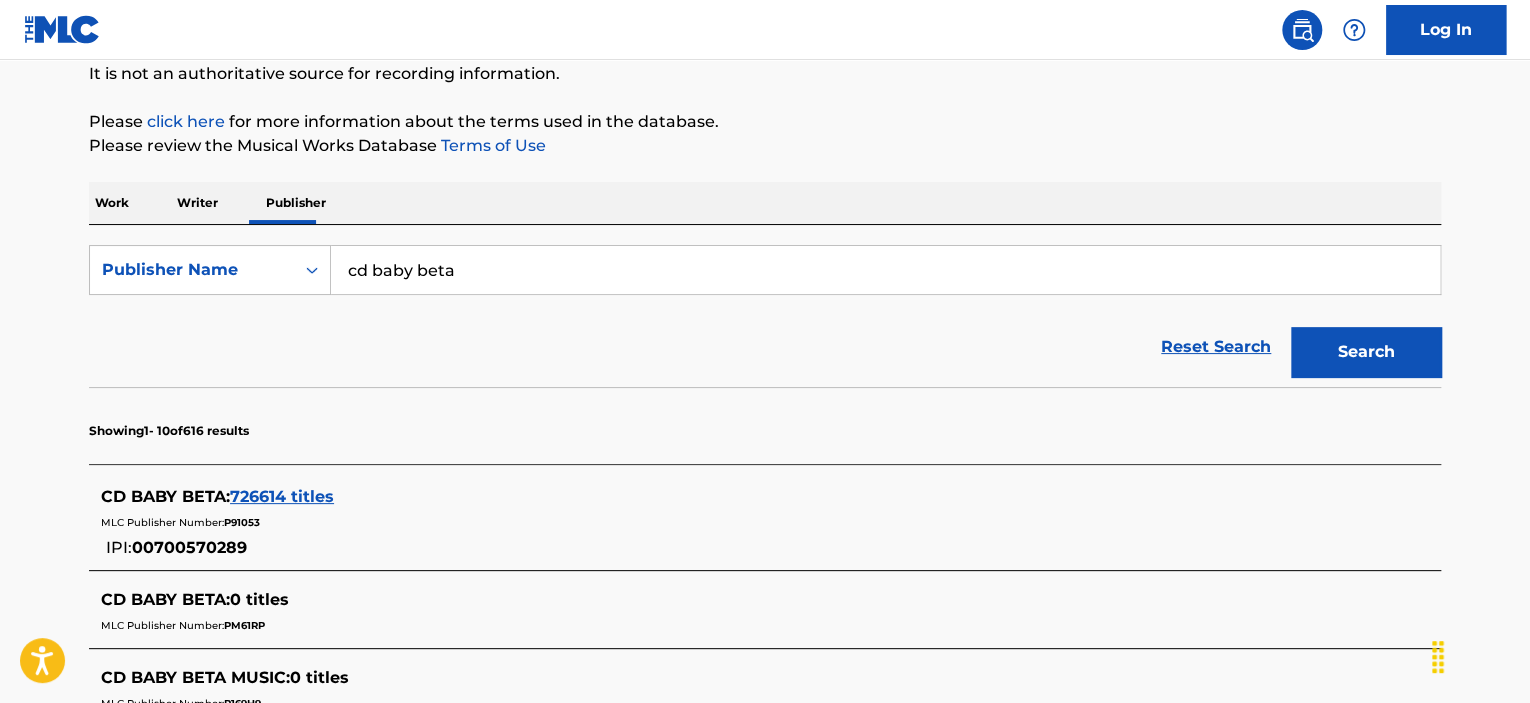 click on "Writer" at bounding box center (197, 203) 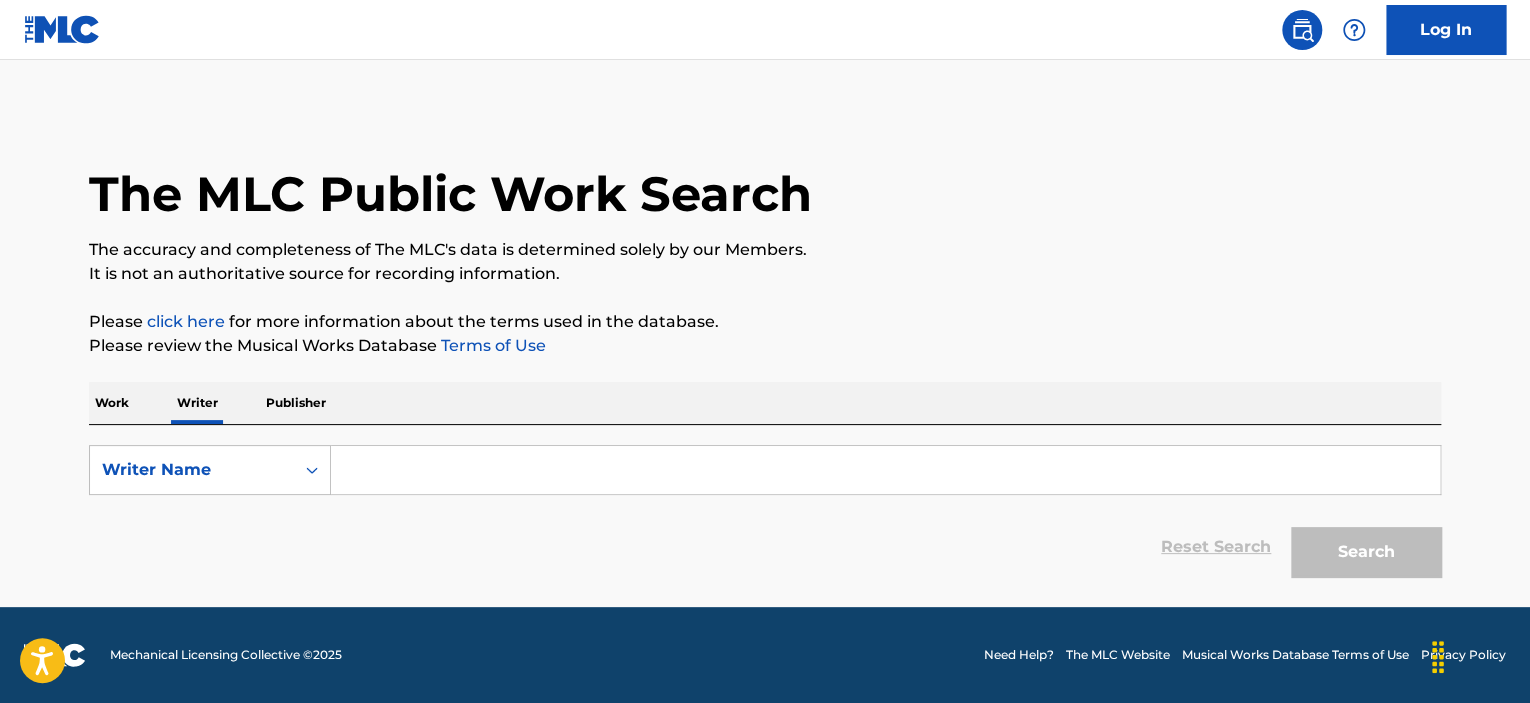 scroll, scrollTop: 0, scrollLeft: 0, axis: both 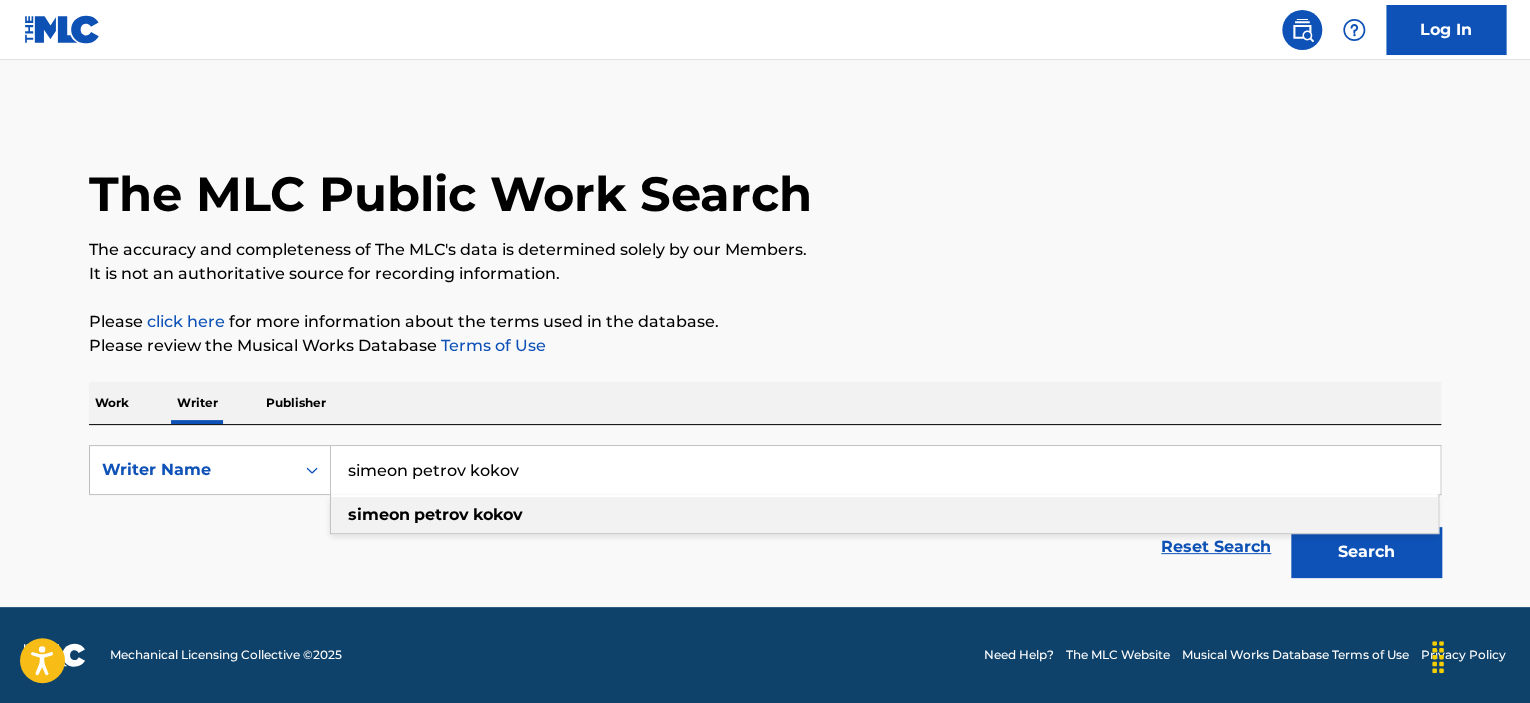 type on "simeon petrov kokov" 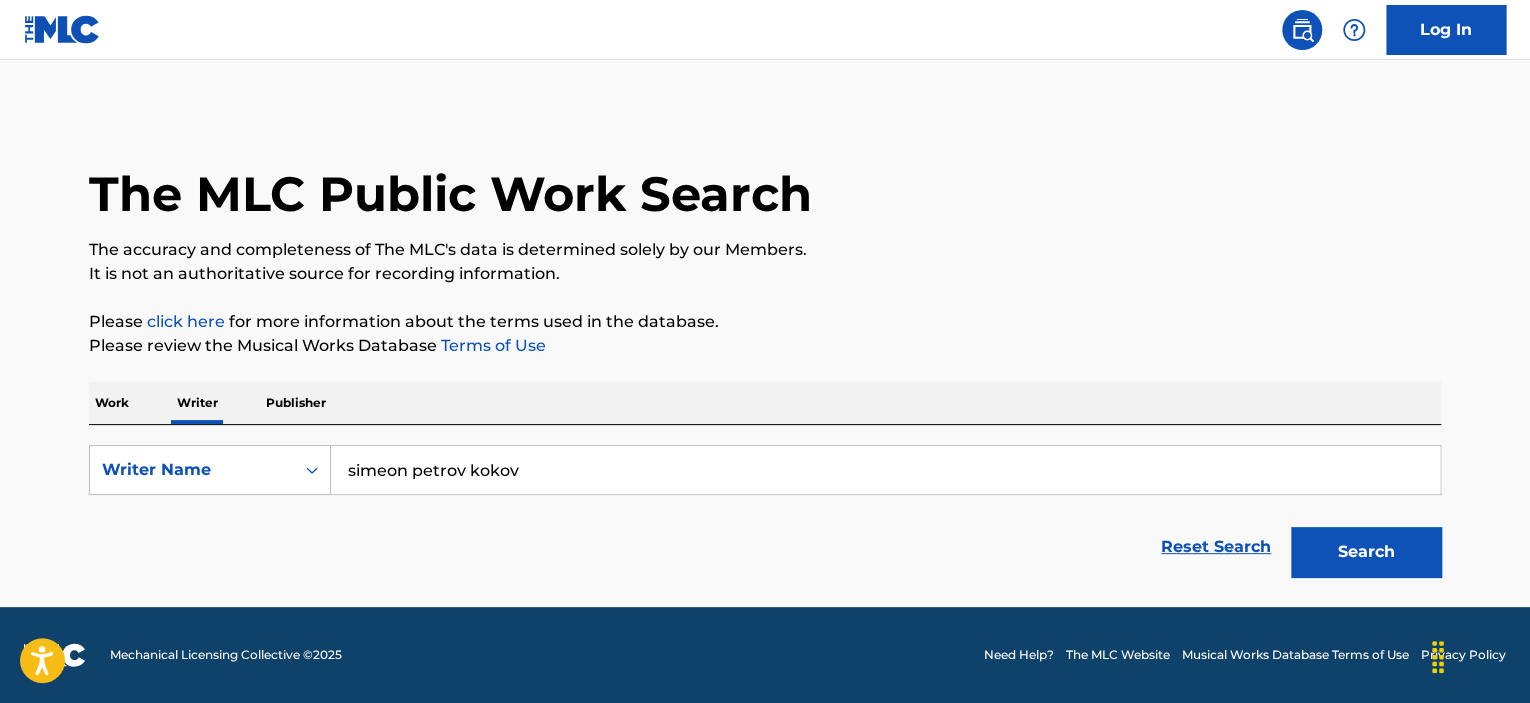 click on "Search" at bounding box center [1366, 552] 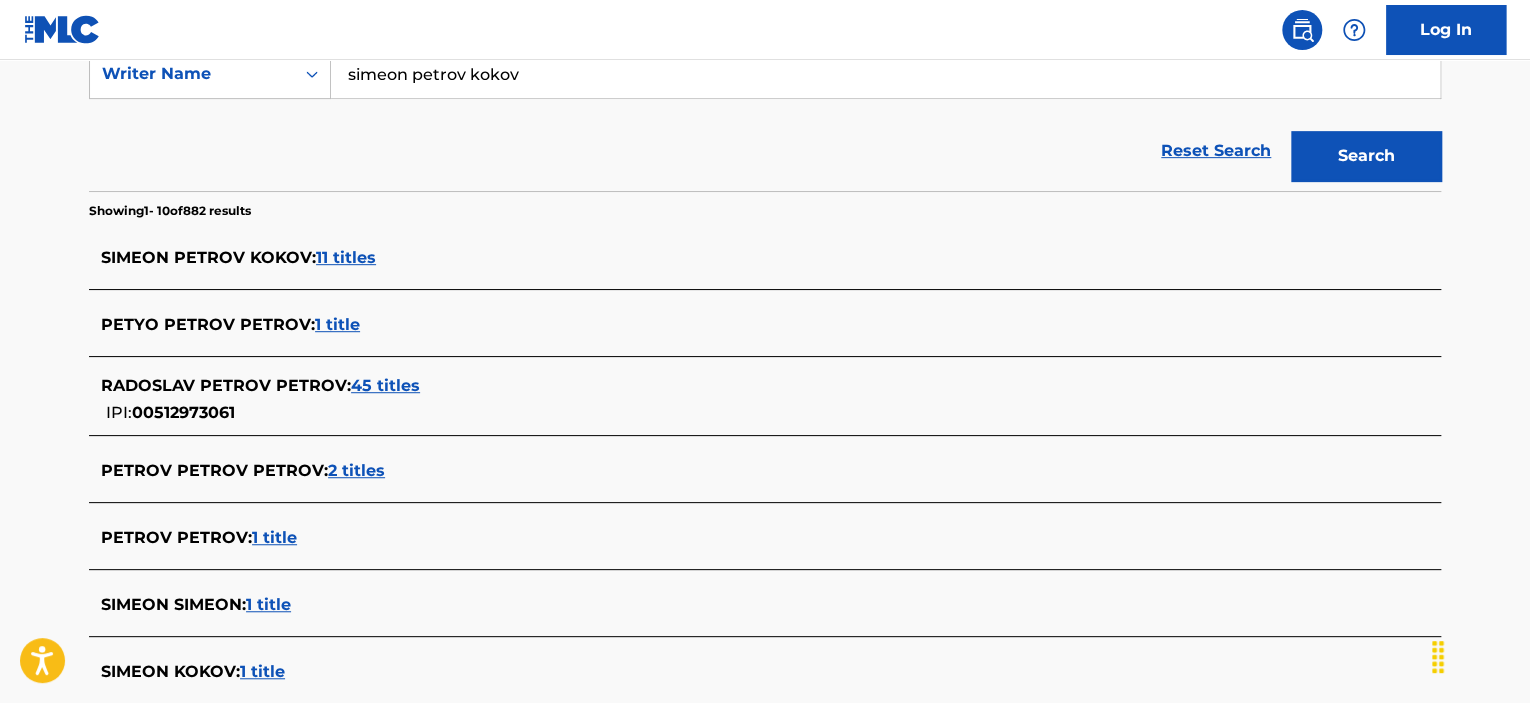 scroll, scrollTop: 400, scrollLeft: 0, axis: vertical 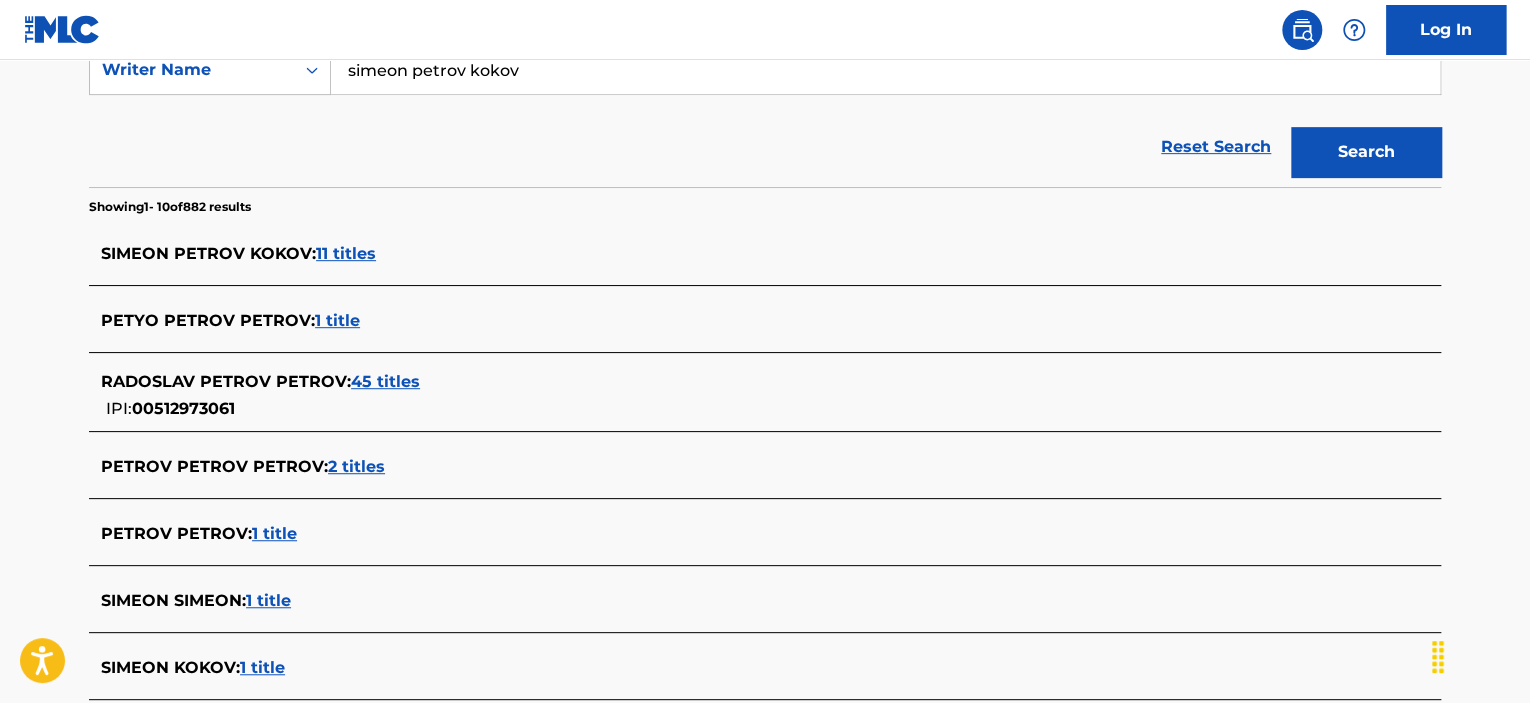 click on "11 titles" at bounding box center (346, 253) 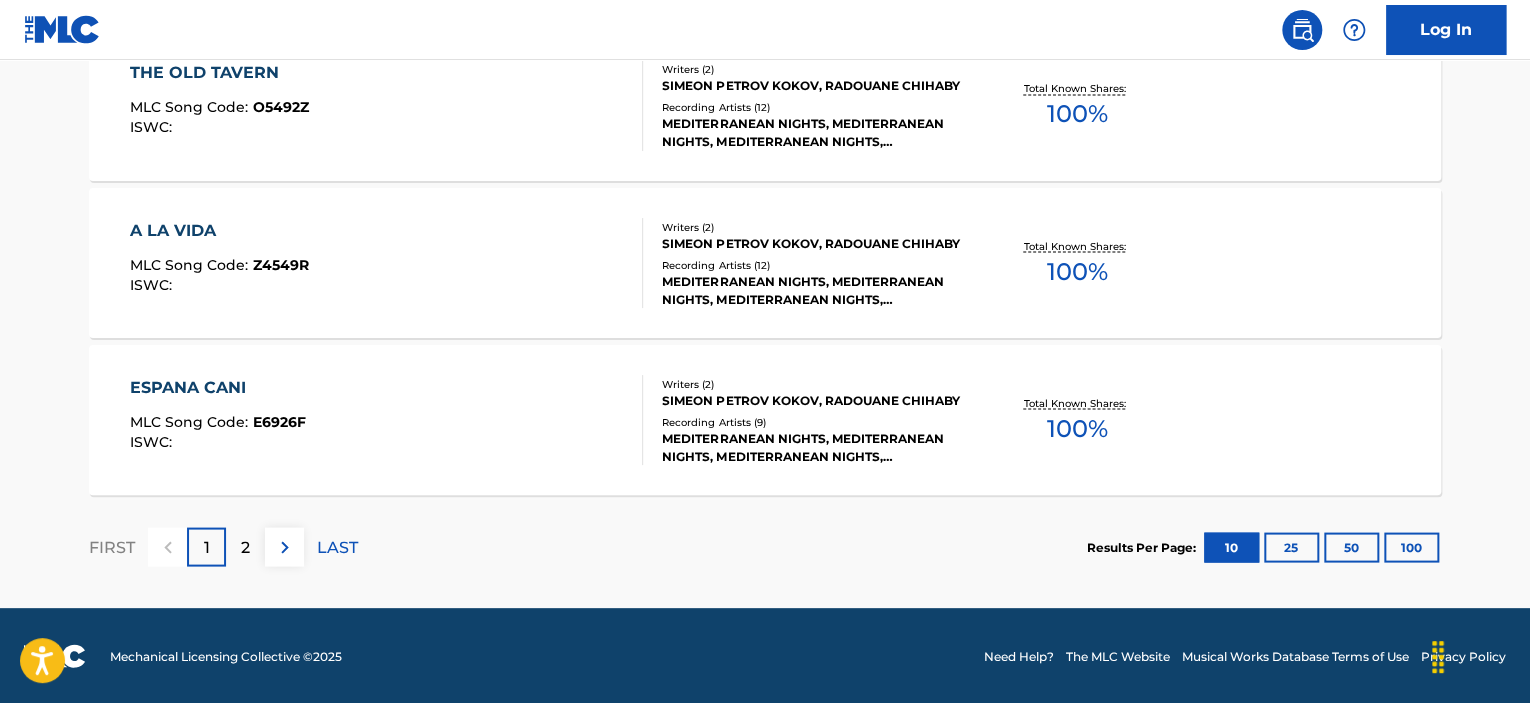 scroll, scrollTop: 1744, scrollLeft: 0, axis: vertical 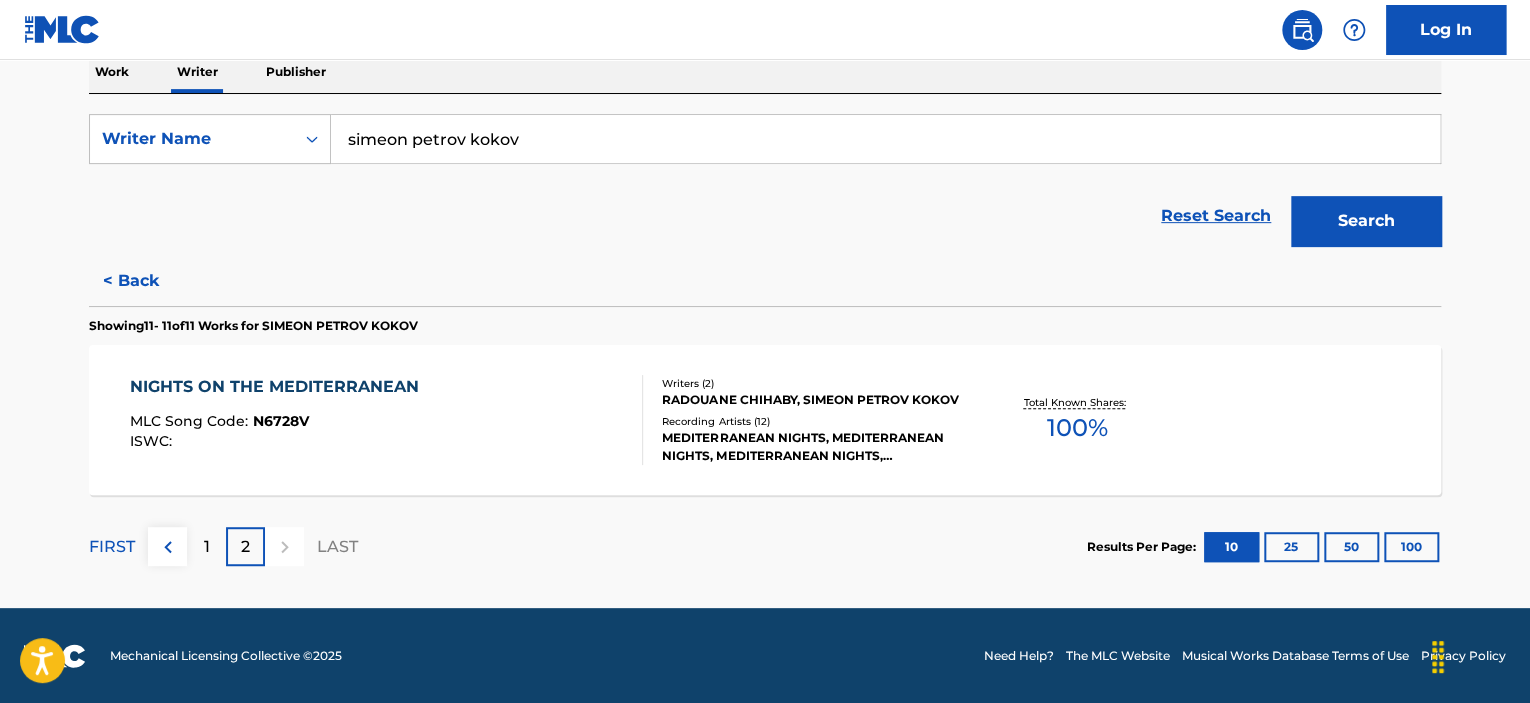 click on "NIGHTS ON THE MEDITERRANEAN" at bounding box center [279, 387] 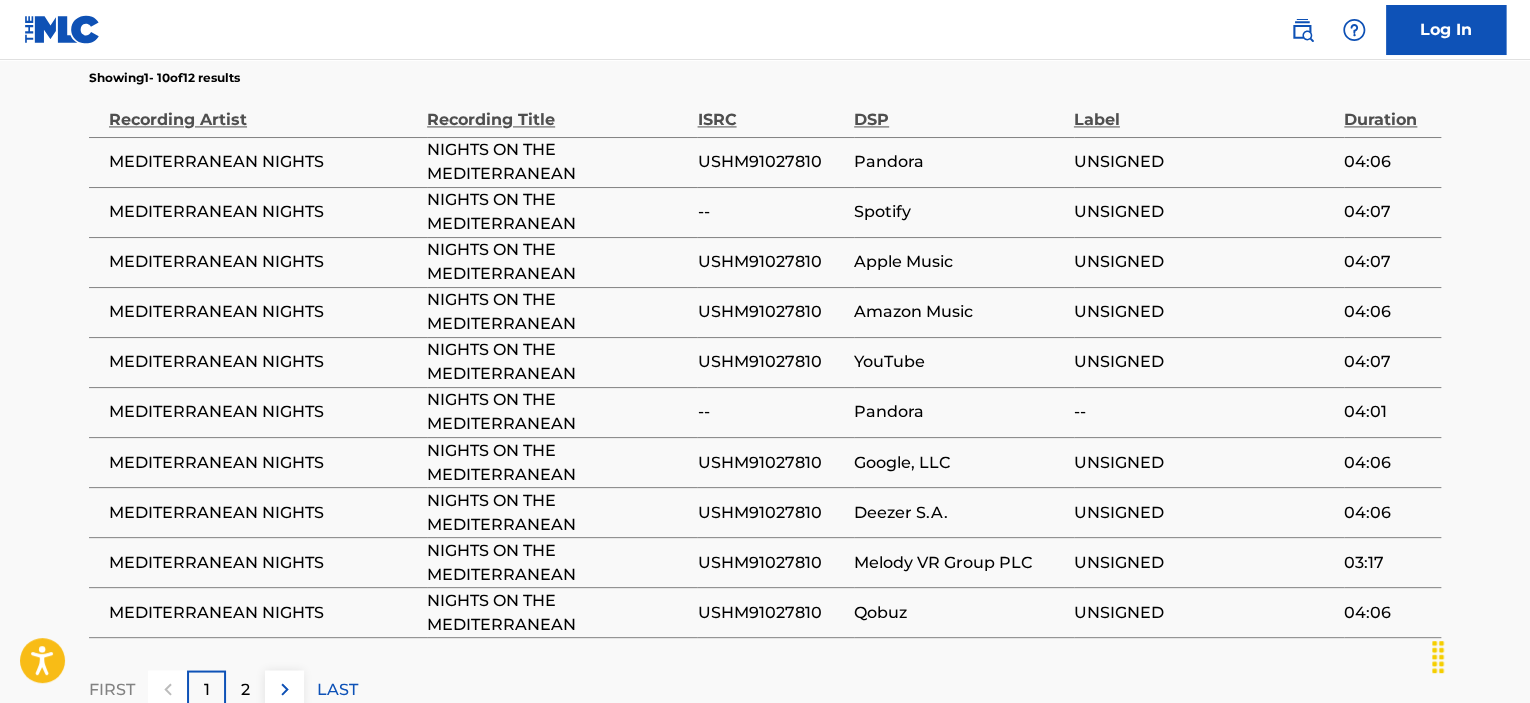 scroll, scrollTop: 1500, scrollLeft: 0, axis: vertical 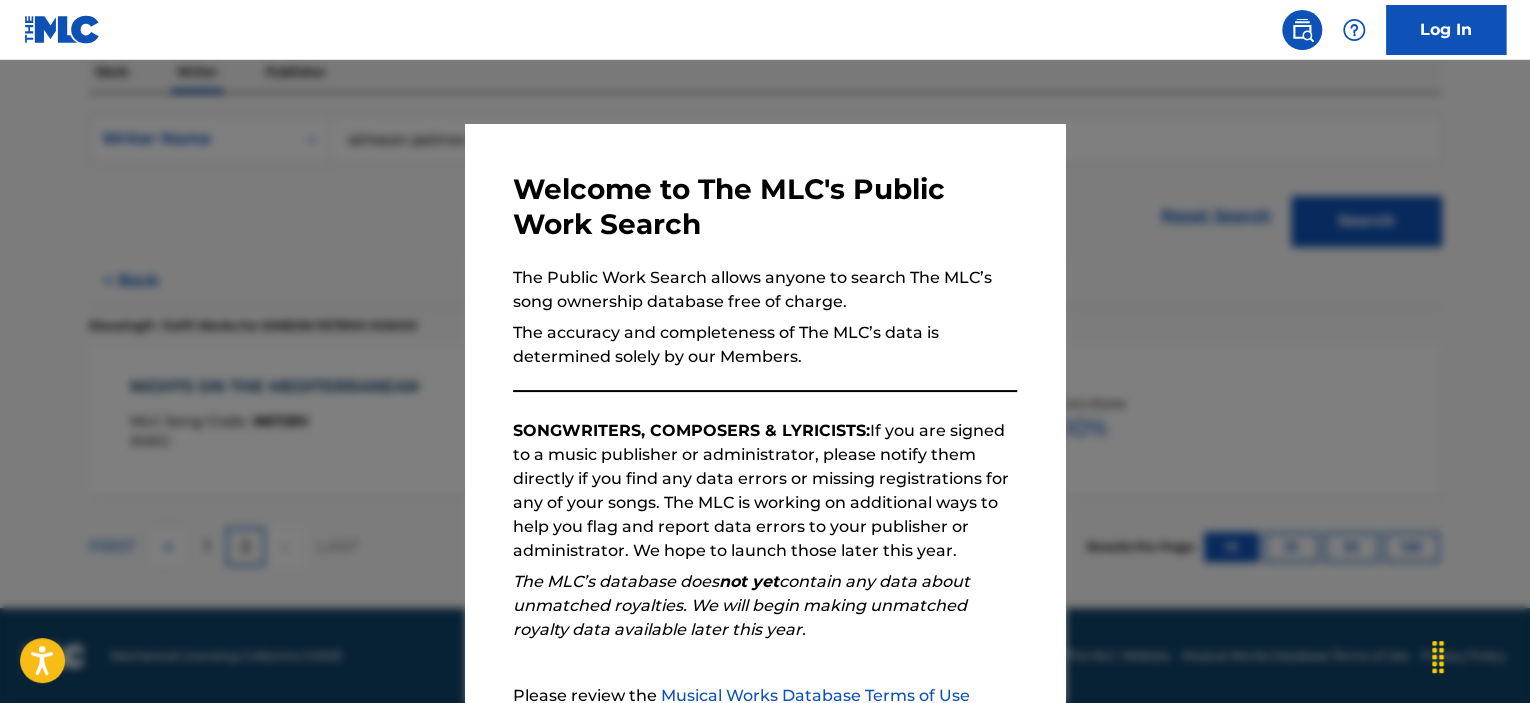 click at bounding box center [765, 411] 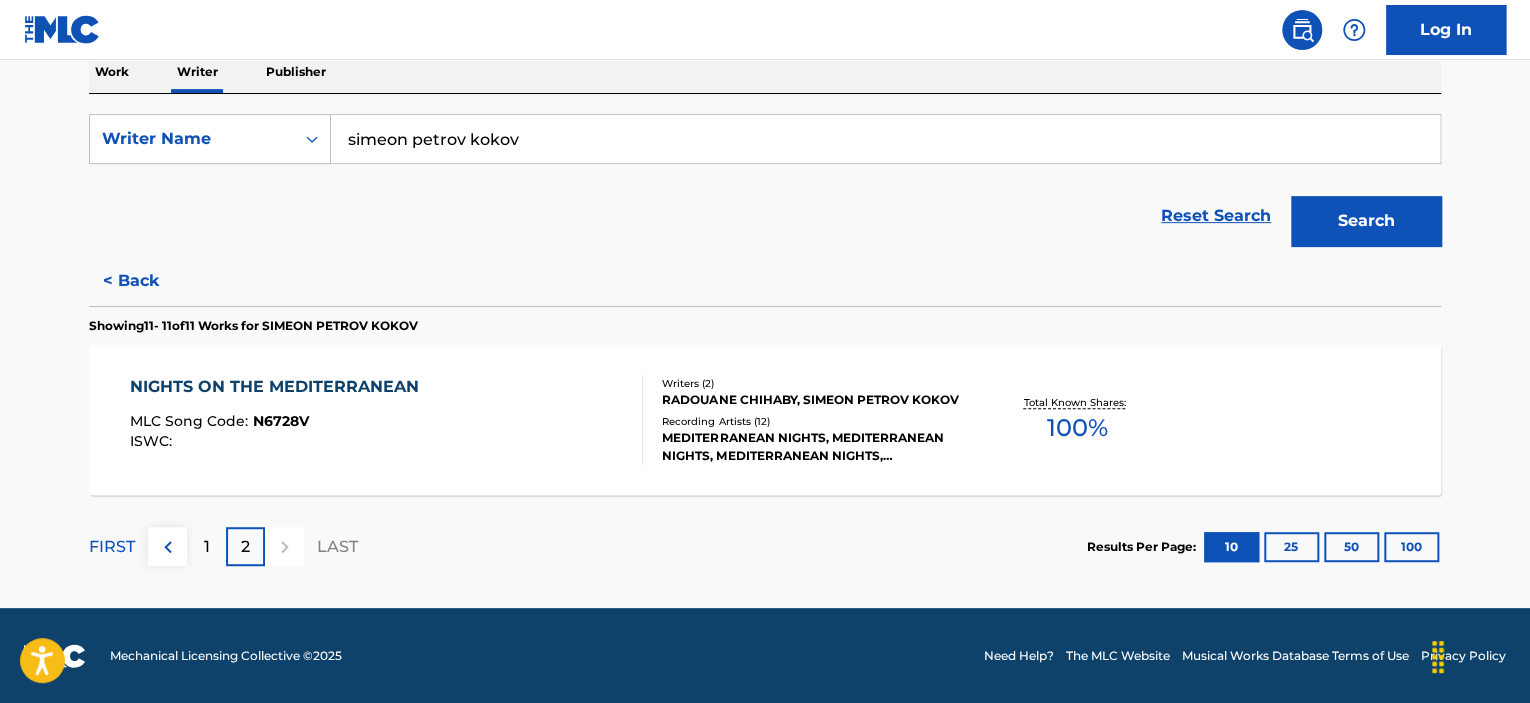 click on "1" at bounding box center [207, 547] 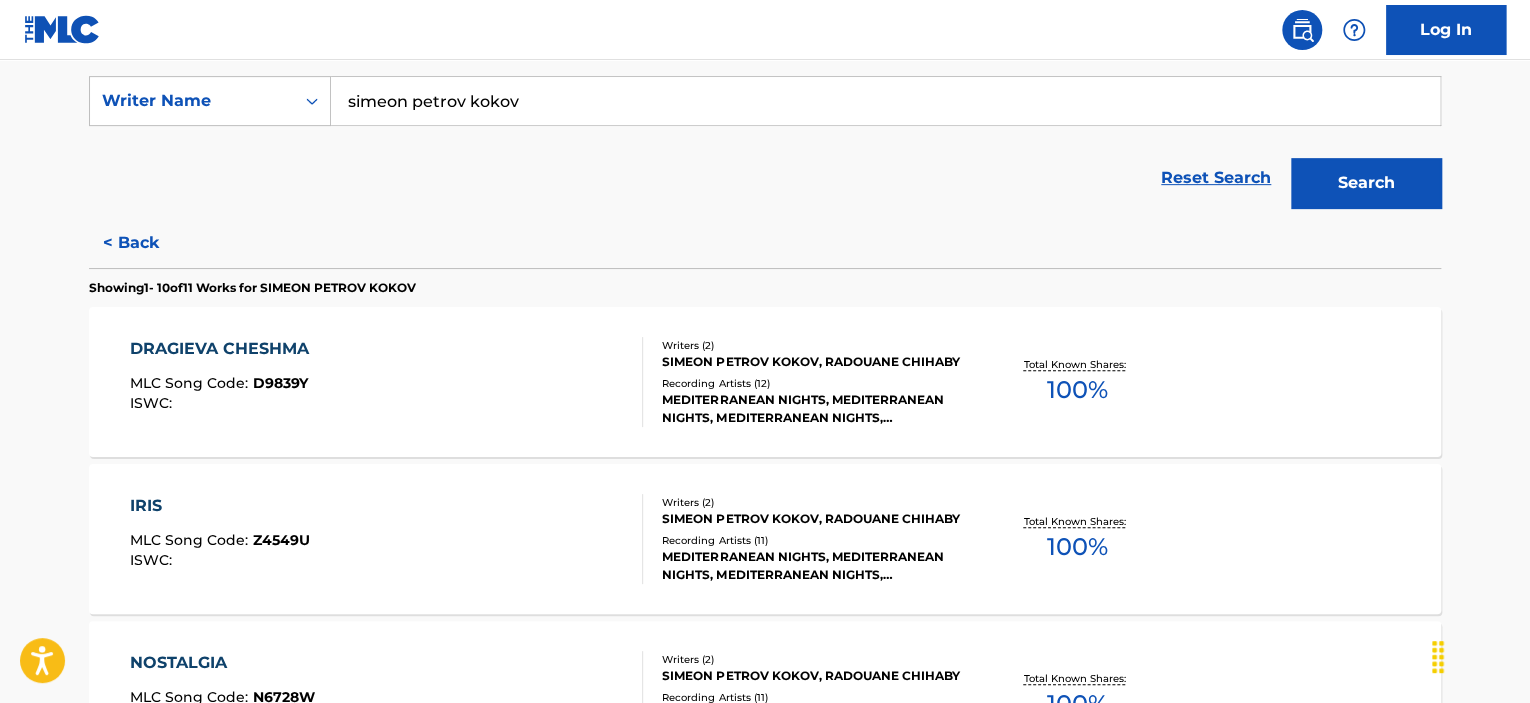scroll, scrollTop: 400, scrollLeft: 0, axis: vertical 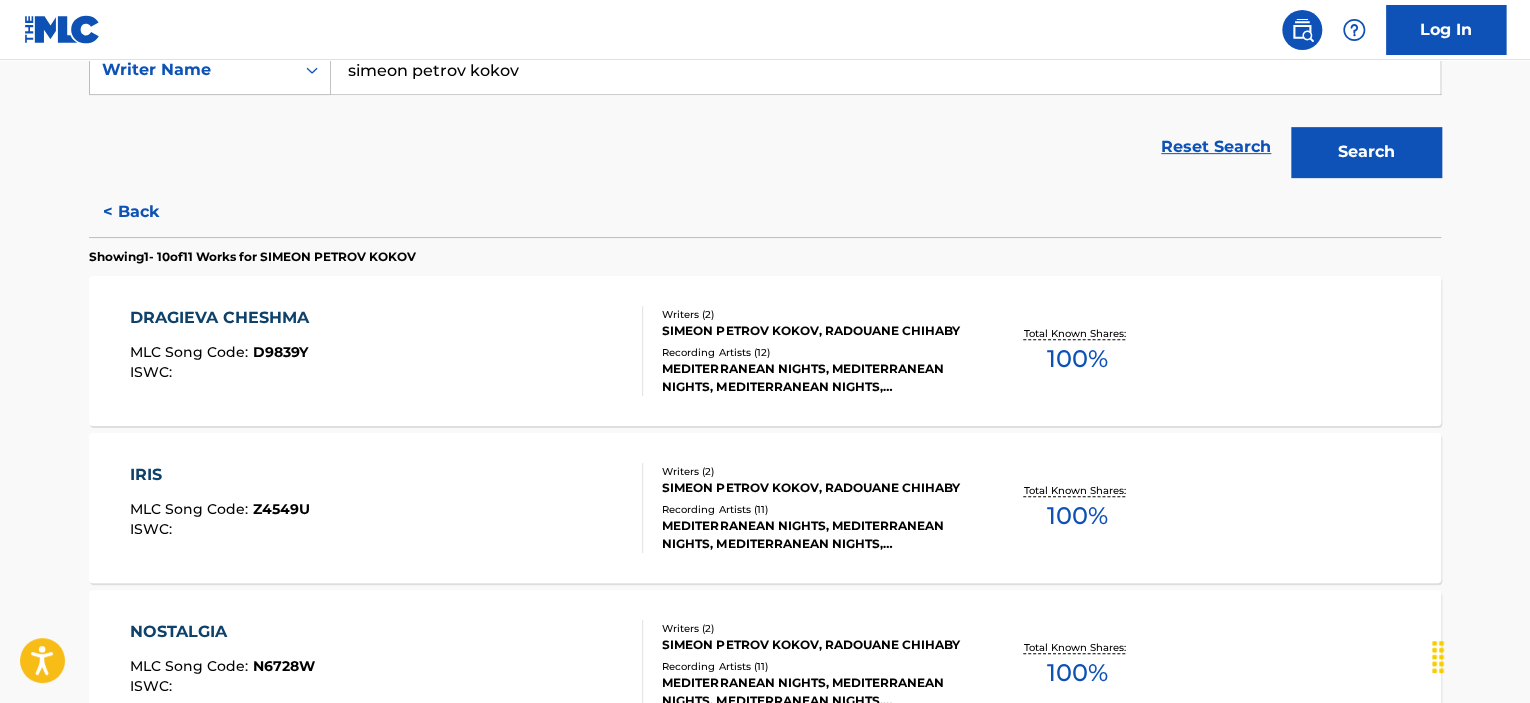 click on "DRAGIEVA CHESHMA" at bounding box center [224, 318] 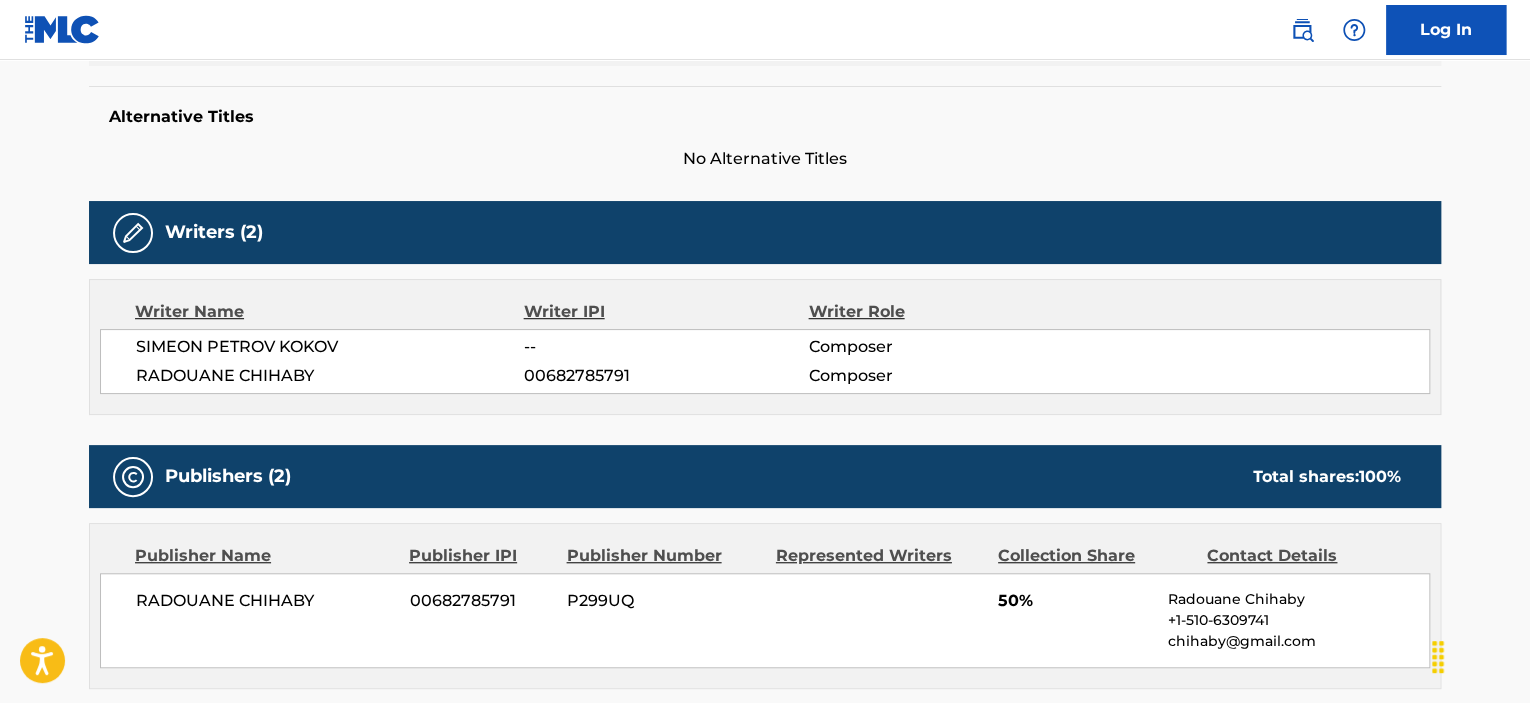 scroll, scrollTop: 800, scrollLeft: 0, axis: vertical 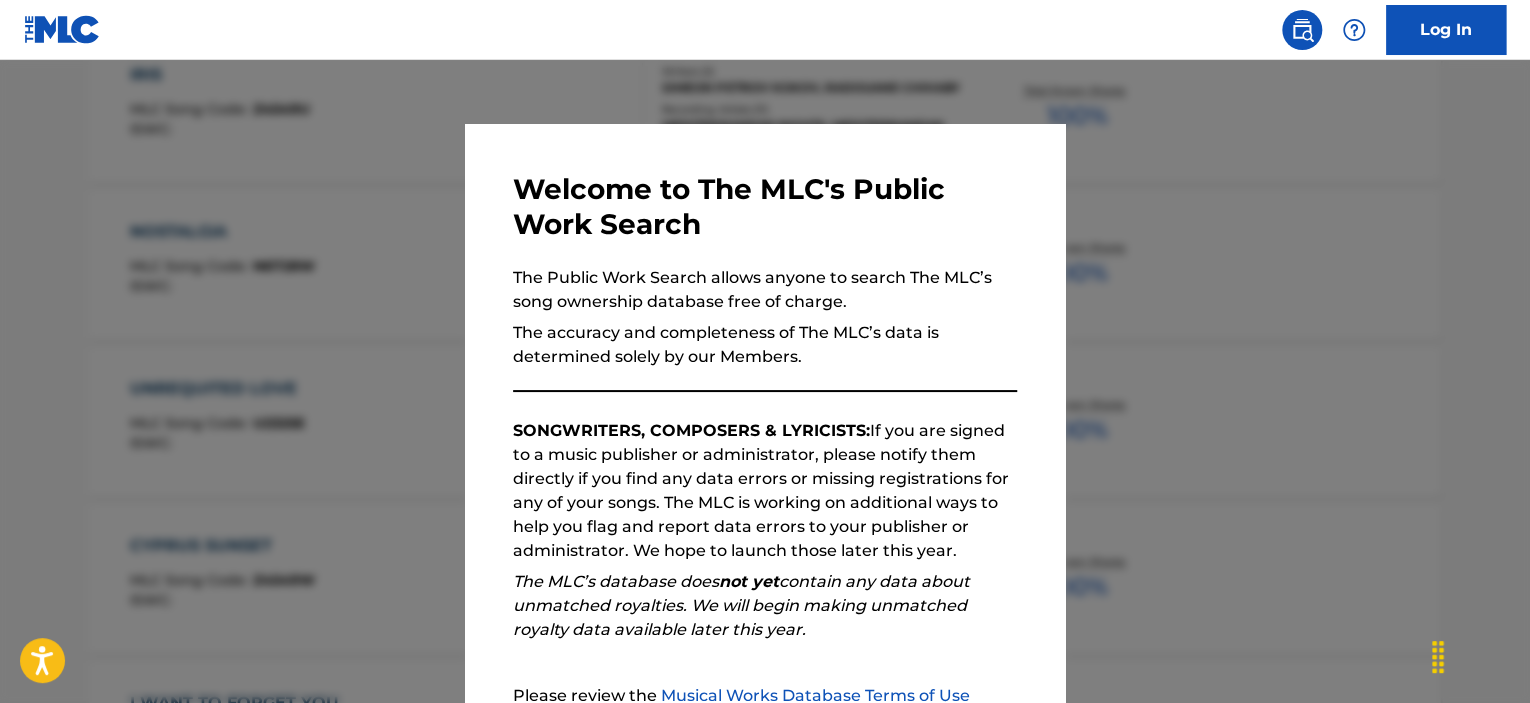 click at bounding box center (765, 411) 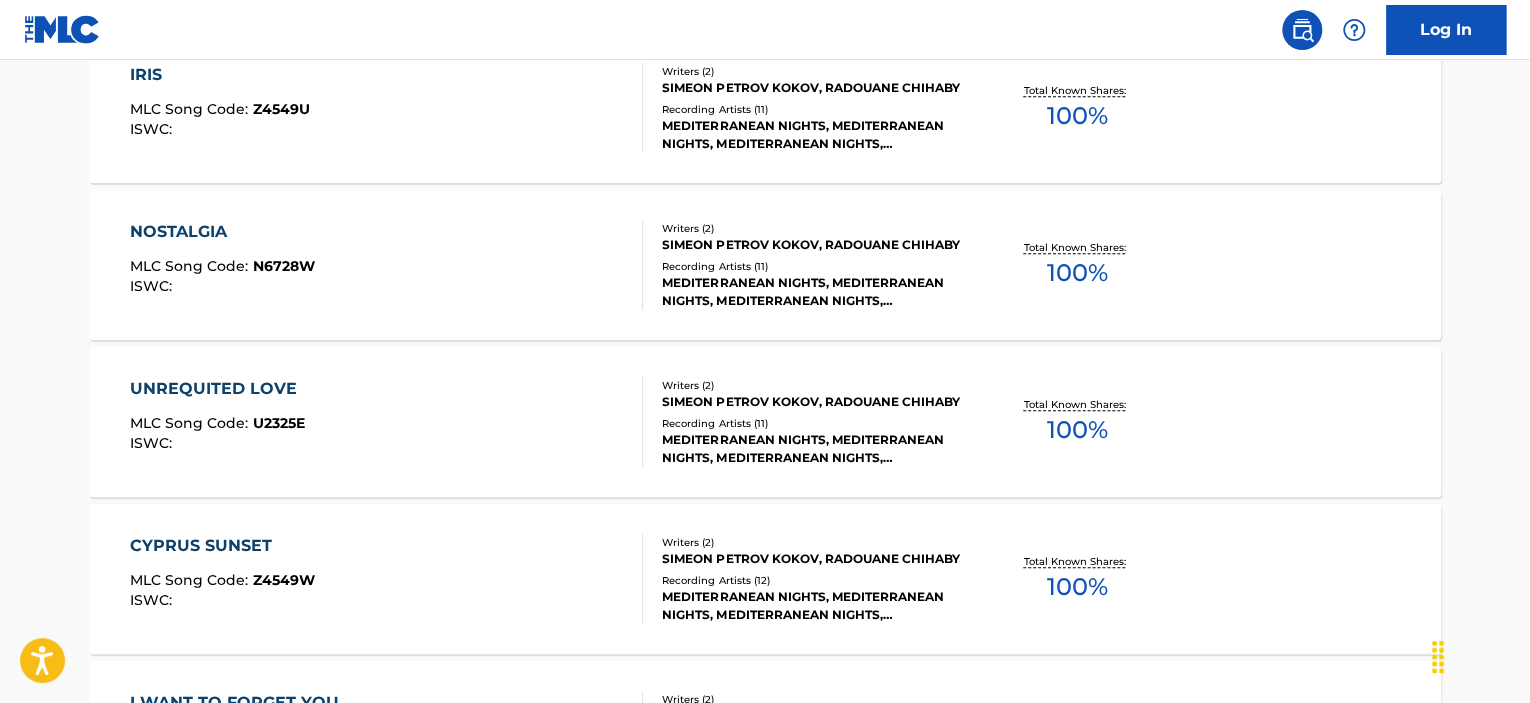 click on "NOSTALGIA" at bounding box center (222, 232) 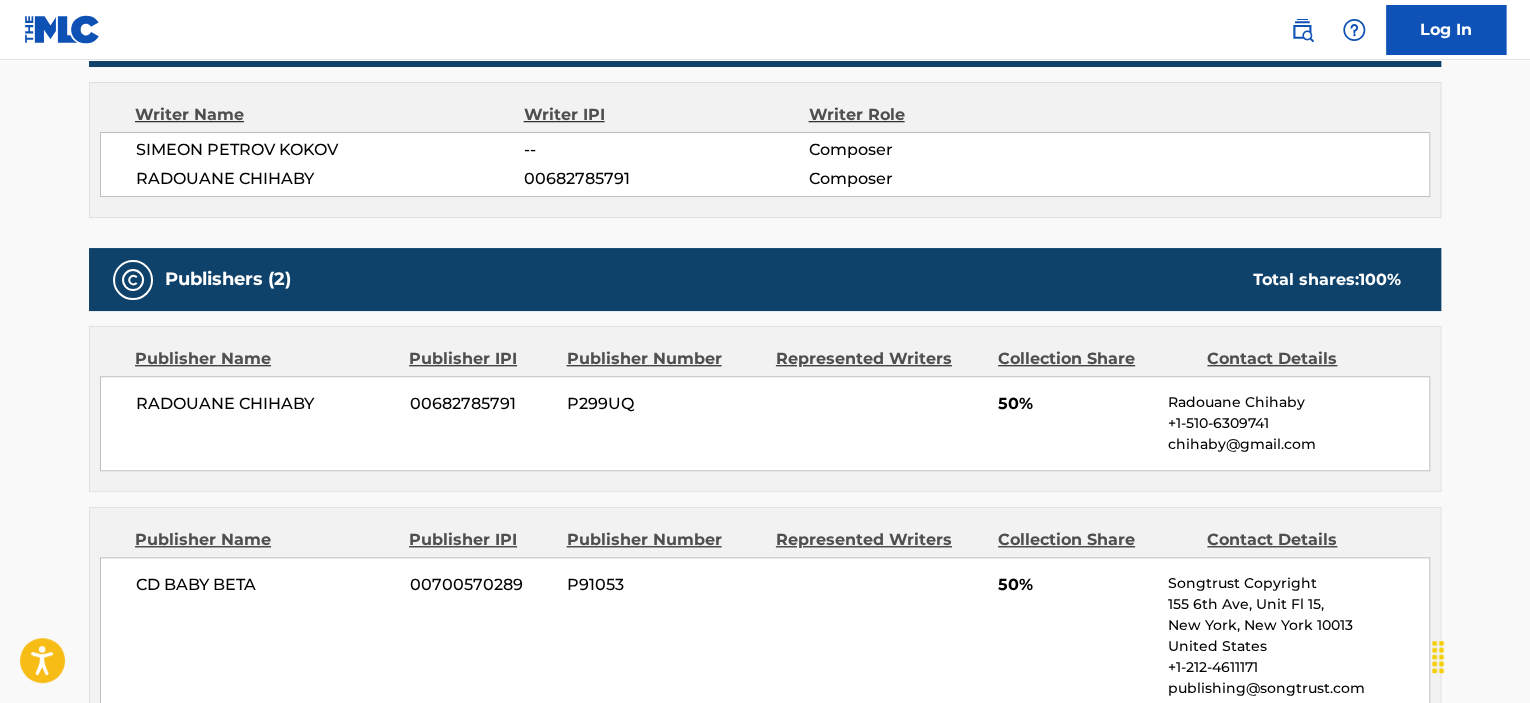 scroll, scrollTop: 800, scrollLeft: 0, axis: vertical 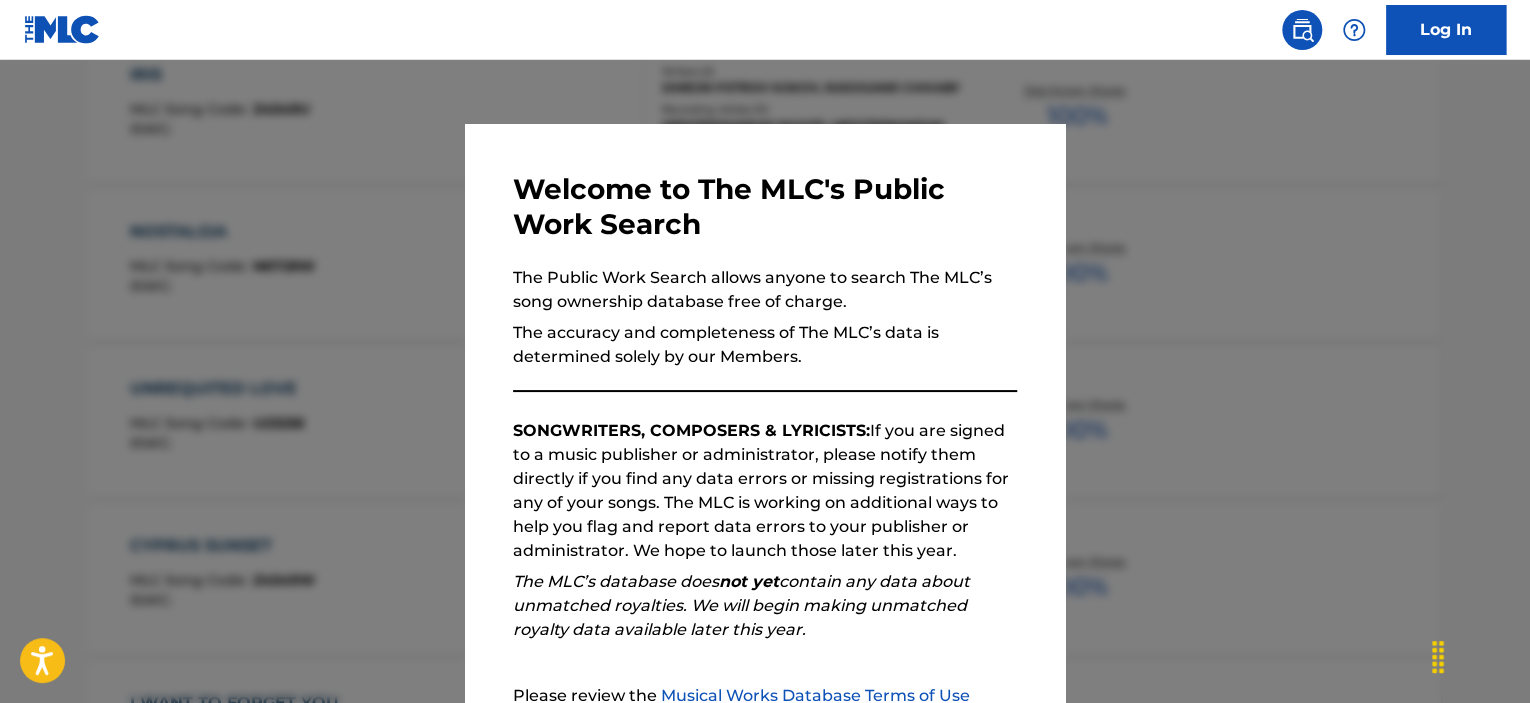 drag, startPoint x: 1180, startPoint y: 182, endPoint x: 804, endPoint y: 243, distance: 380.91602 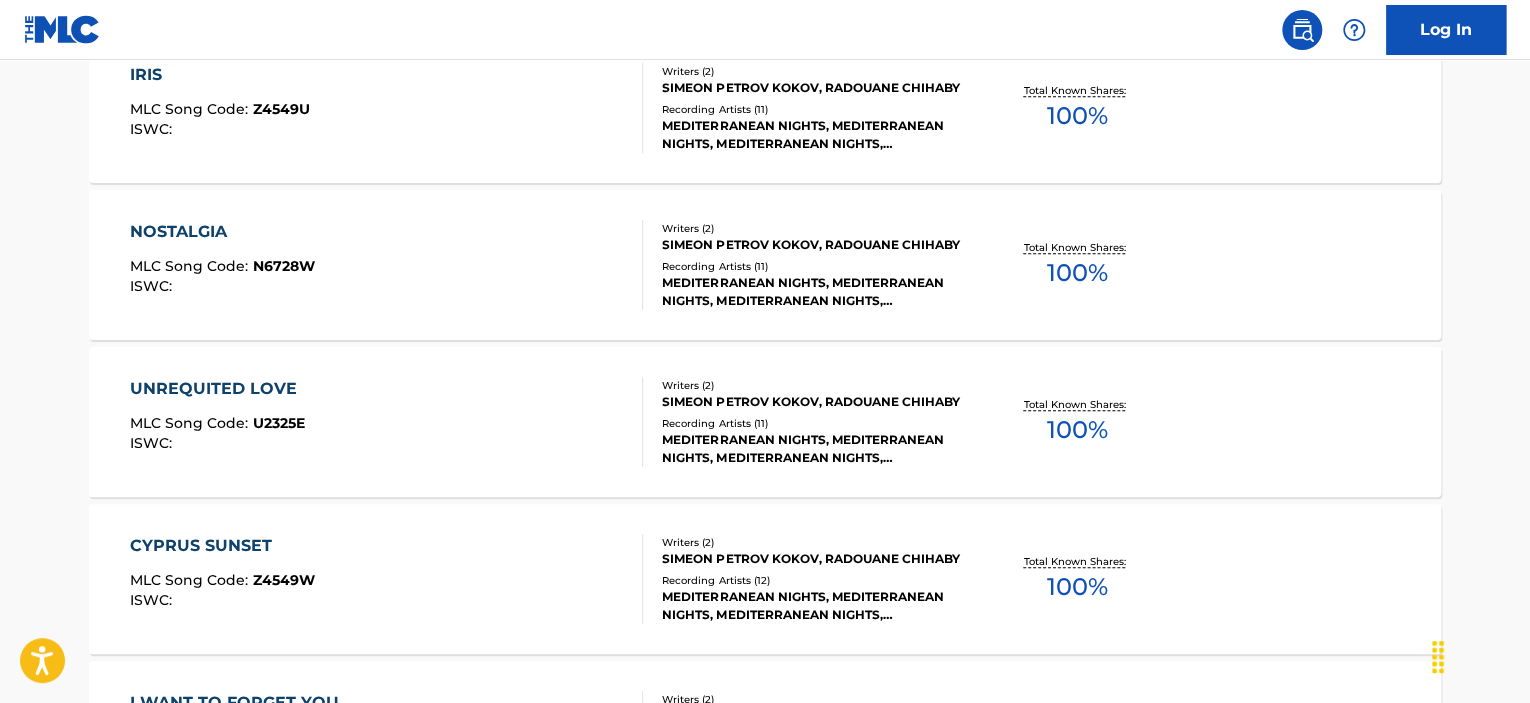 click on "UNREQUITED LOVE" at bounding box center (218, 389) 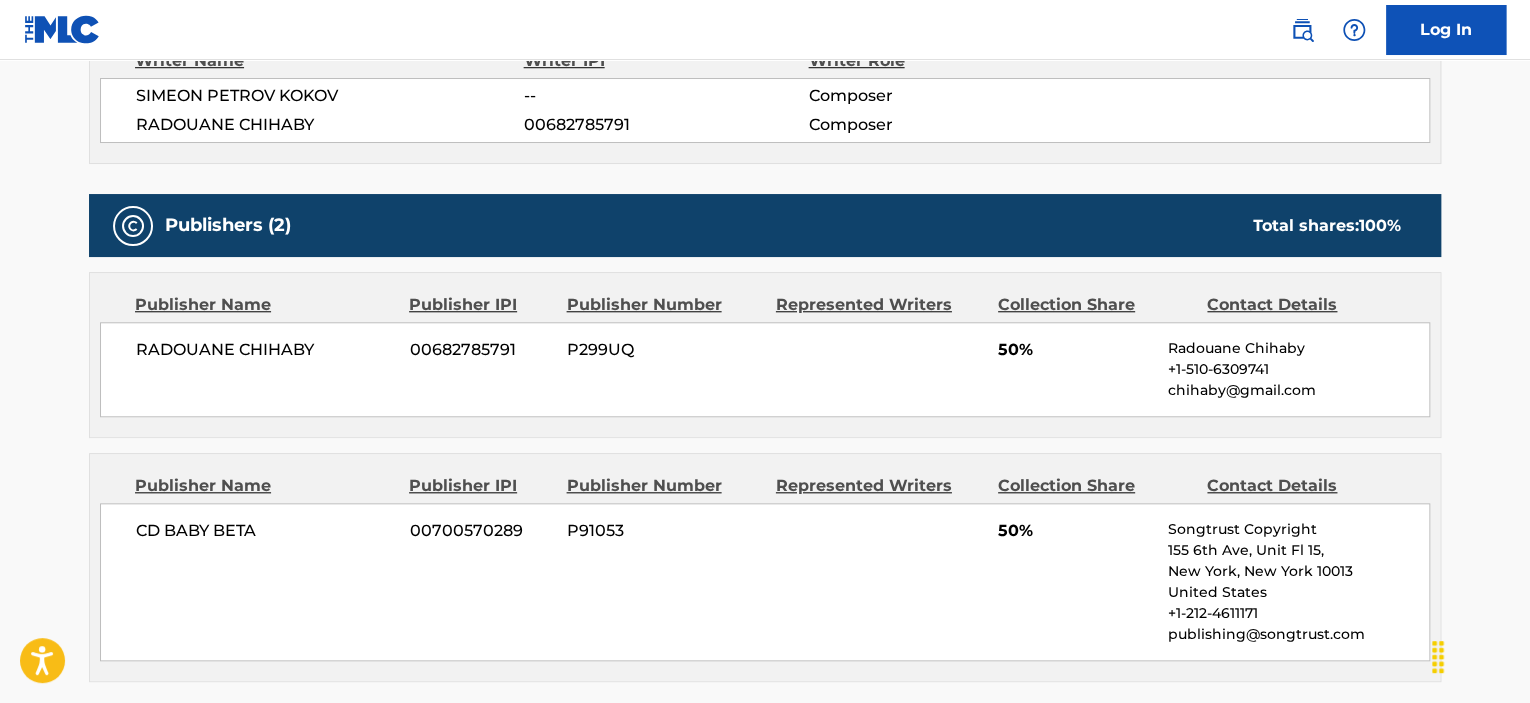 scroll, scrollTop: 800, scrollLeft: 0, axis: vertical 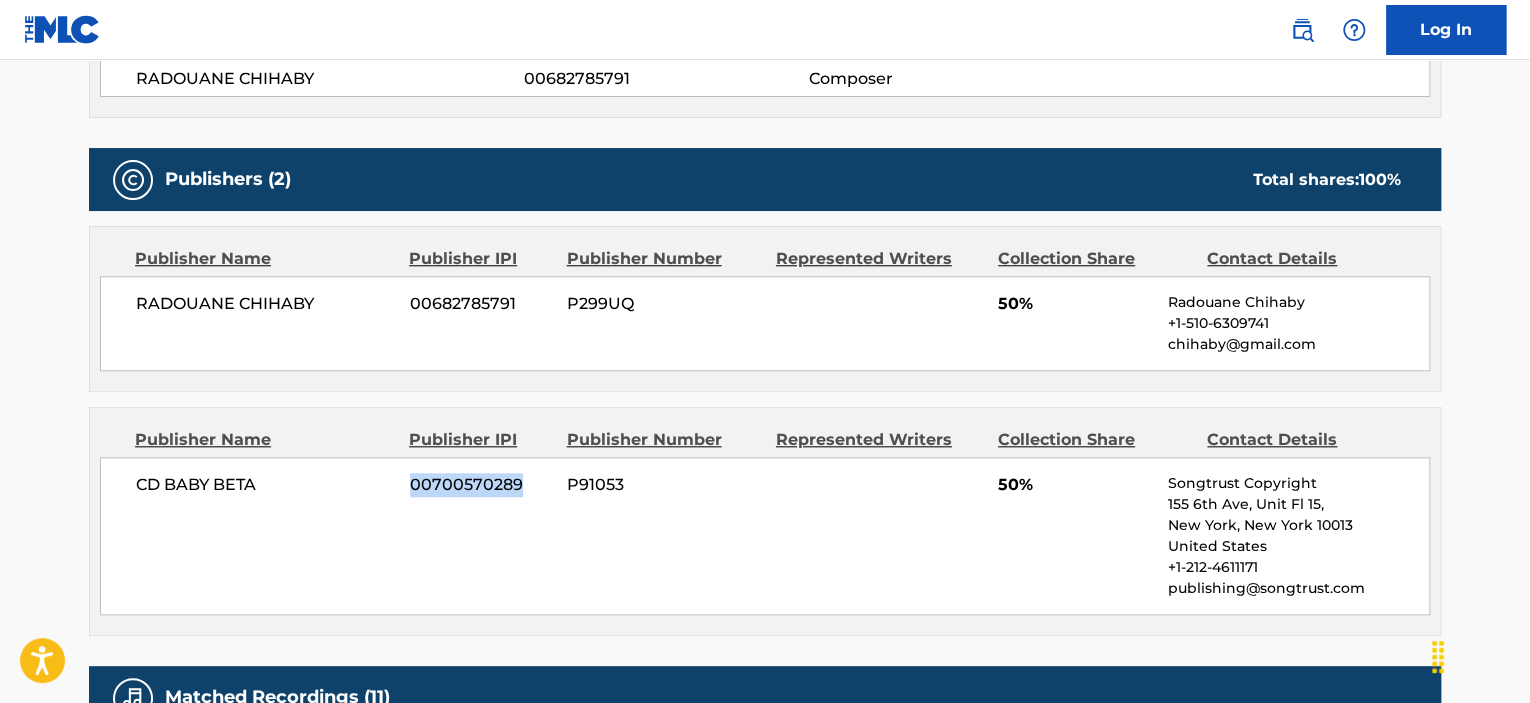 drag, startPoint x: 524, startPoint y: 487, endPoint x: 413, endPoint y: 499, distance: 111.64677 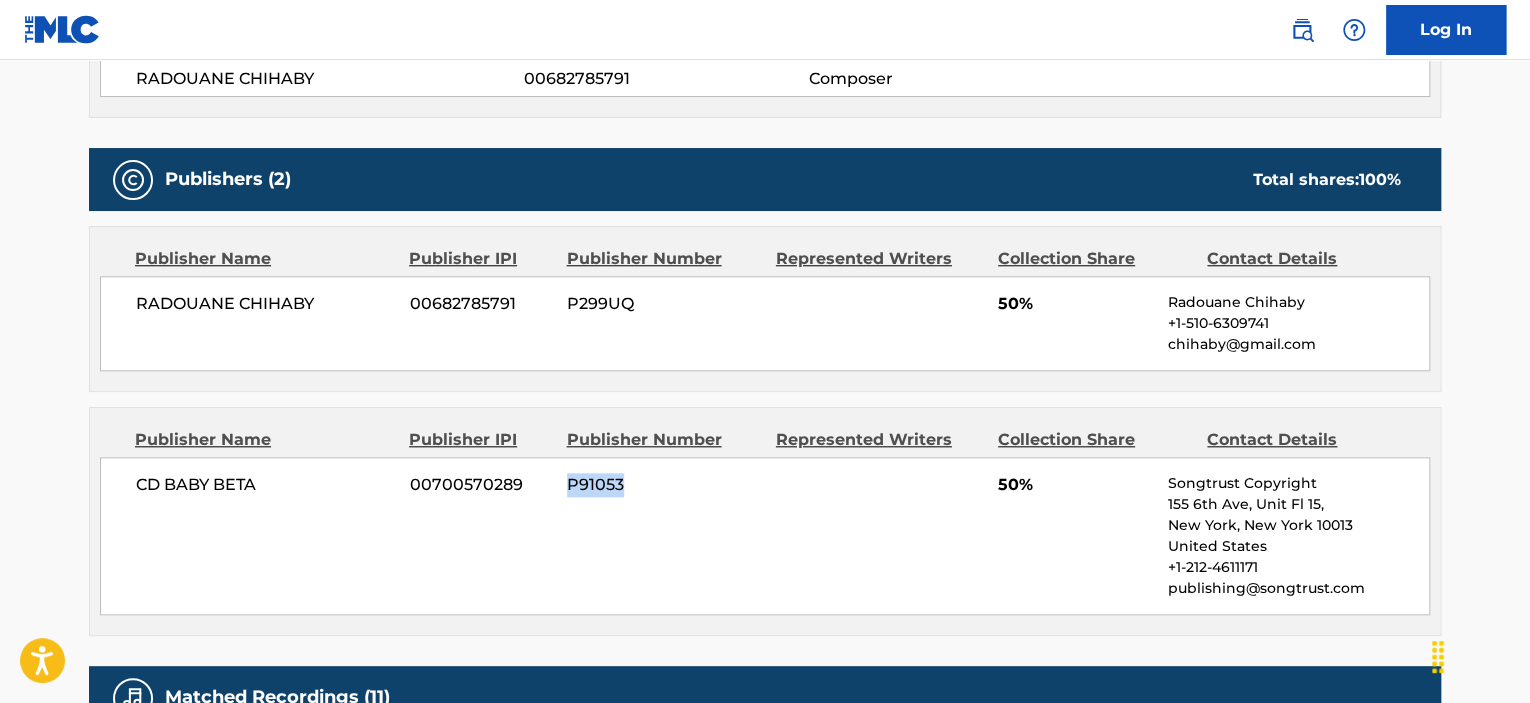 drag, startPoint x: 625, startPoint y: 482, endPoint x: 567, endPoint y: 481, distance: 58.00862 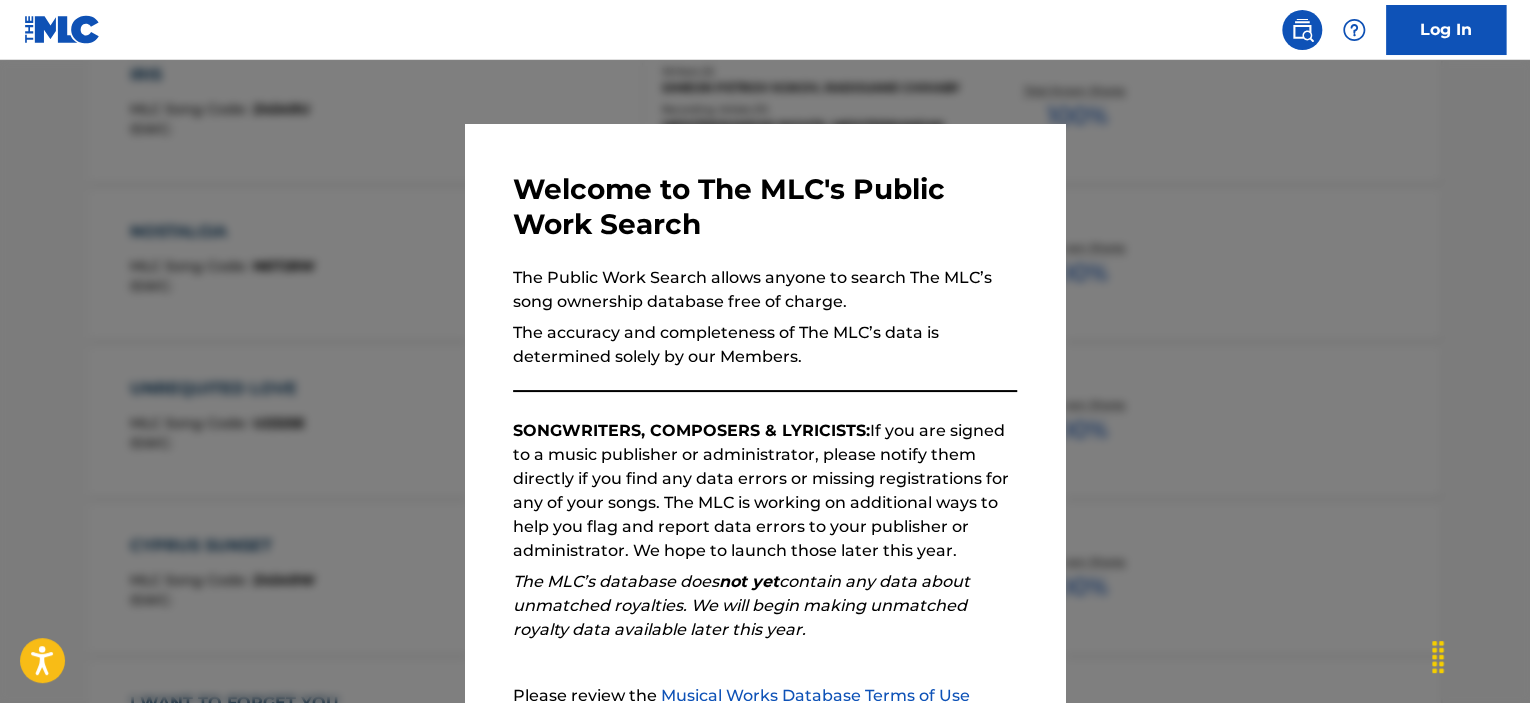 click at bounding box center [765, 411] 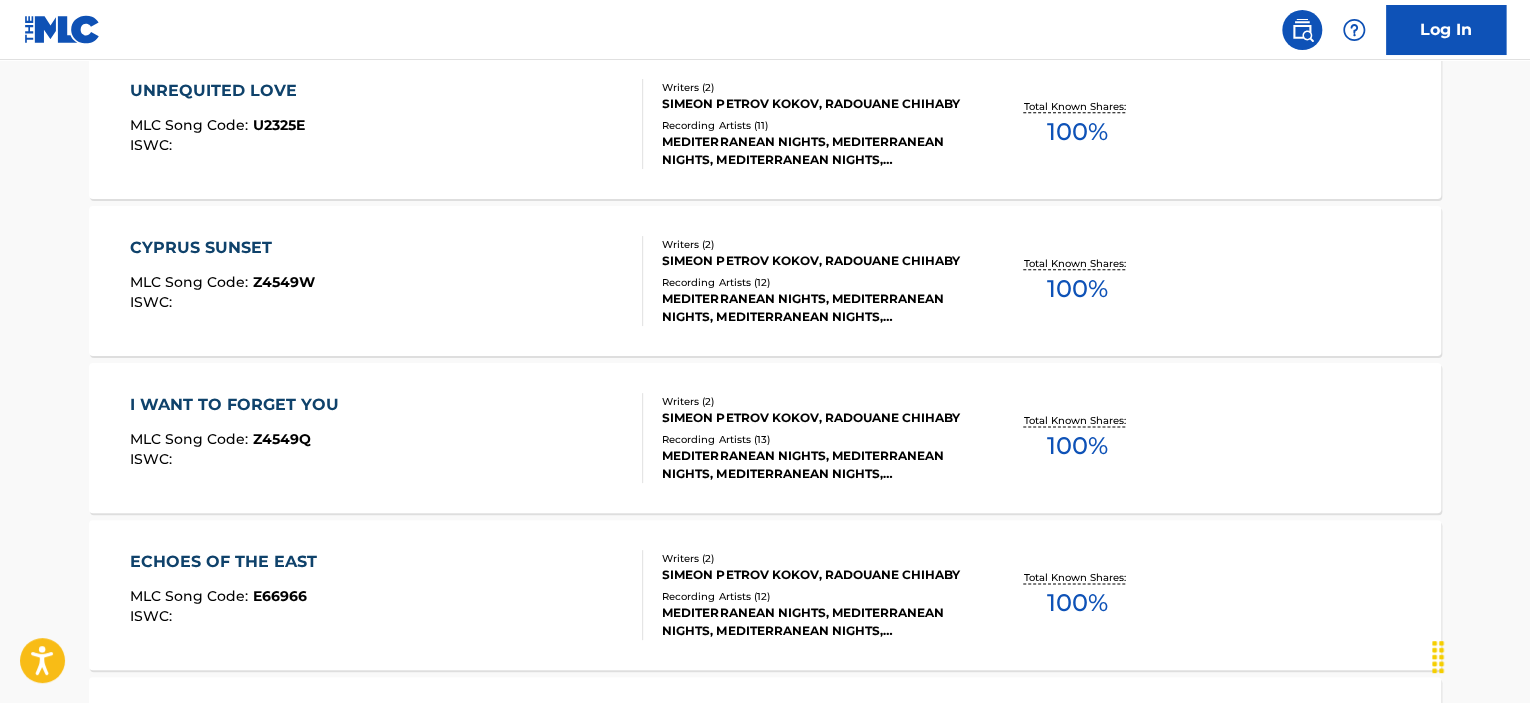 scroll, scrollTop: 1100, scrollLeft: 0, axis: vertical 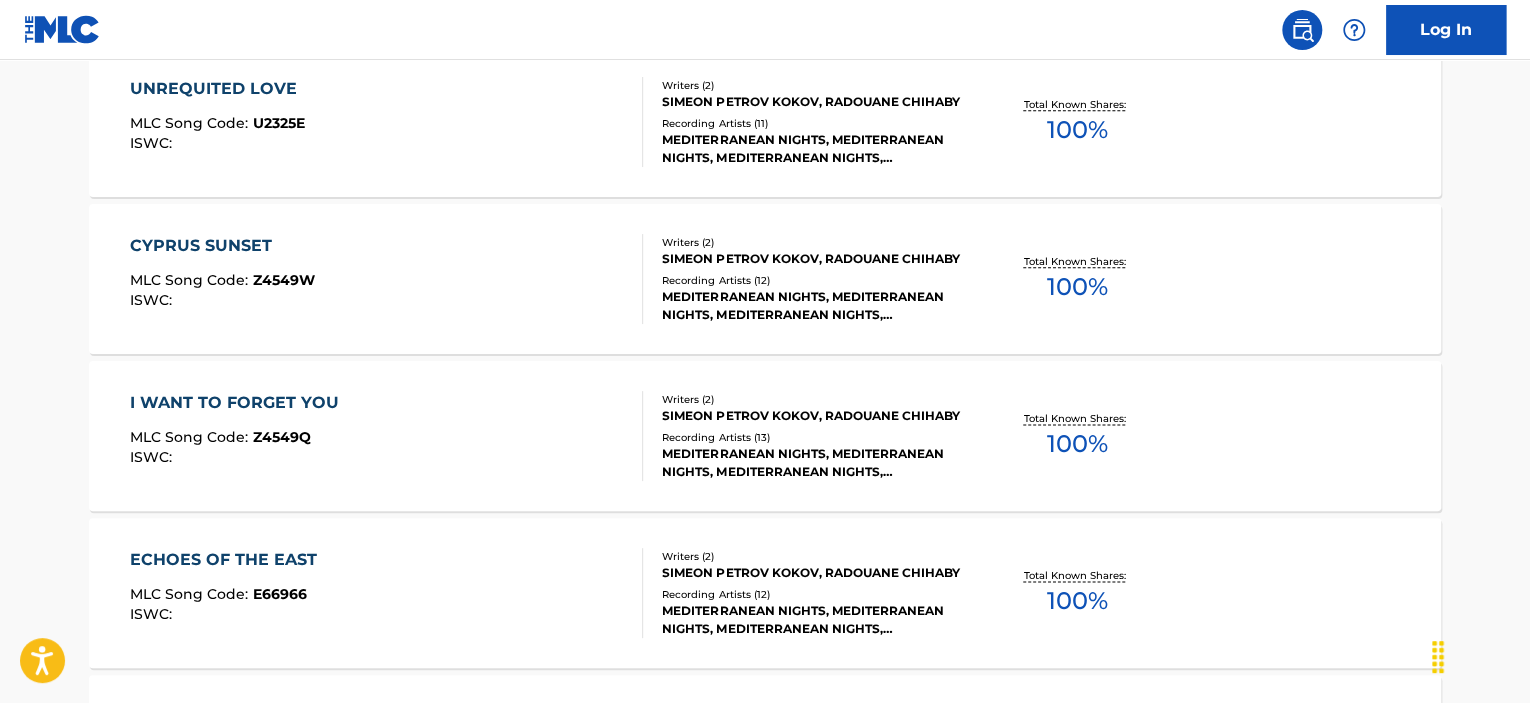 click on "I WANT TO FORGET YOU" at bounding box center (239, 403) 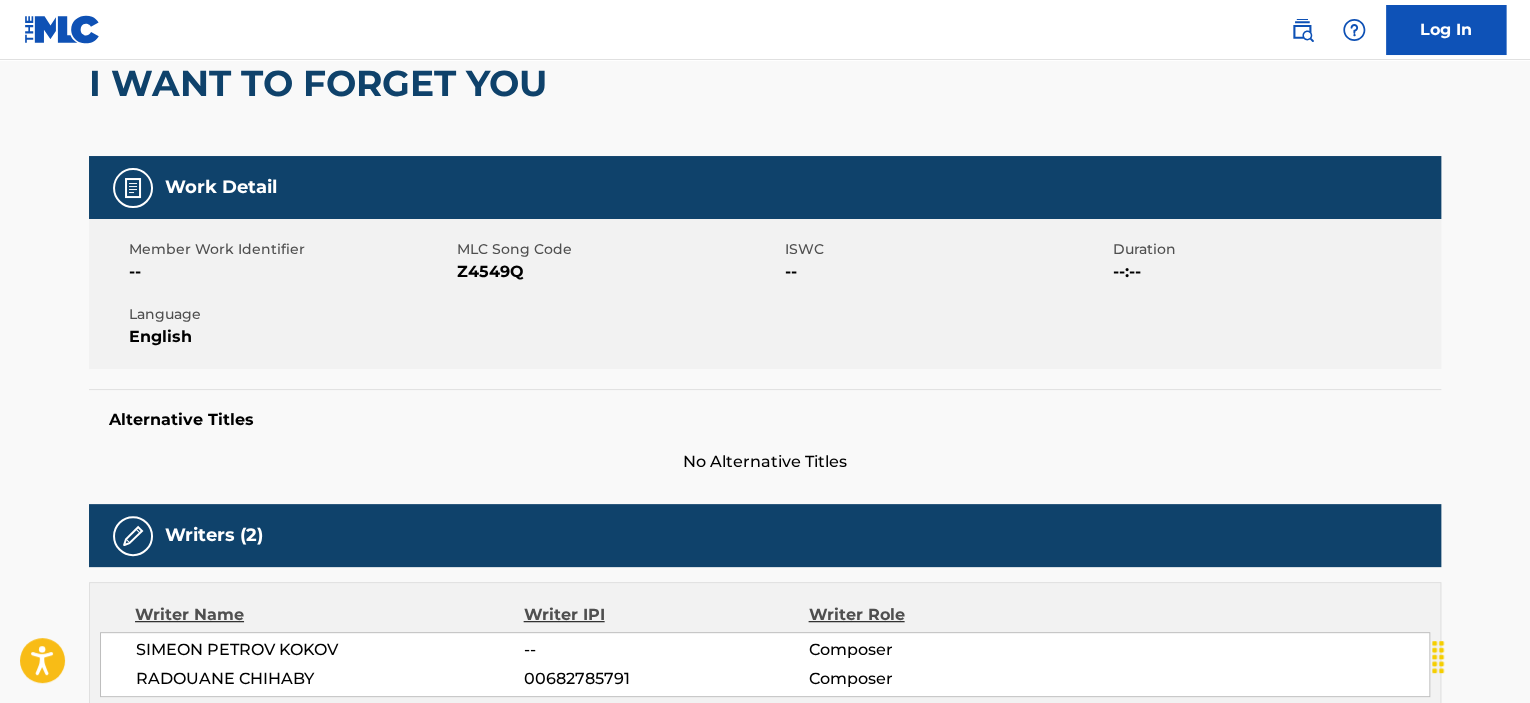 scroll, scrollTop: 800, scrollLeft: 0, axis: vertical 